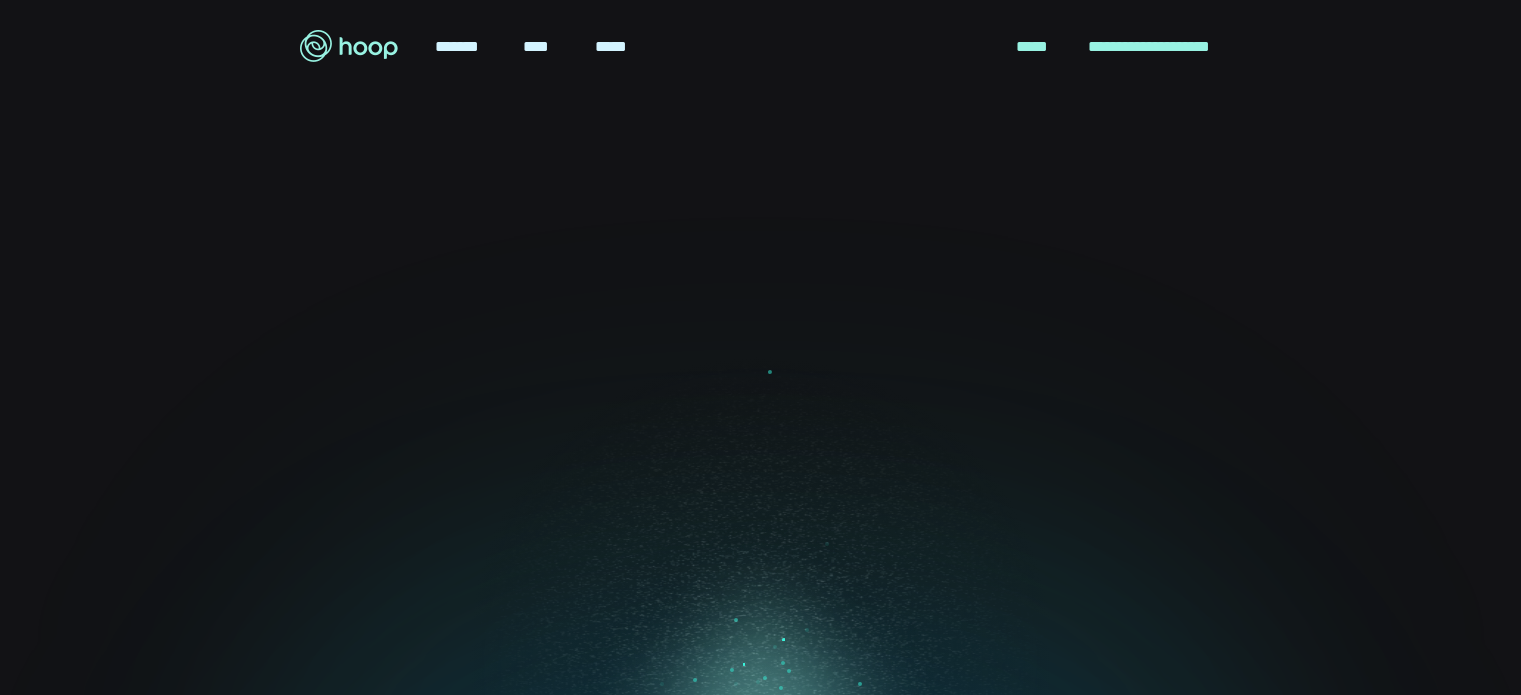 scroll, scrollTop: 0, scrollLeft: 0, axis: both 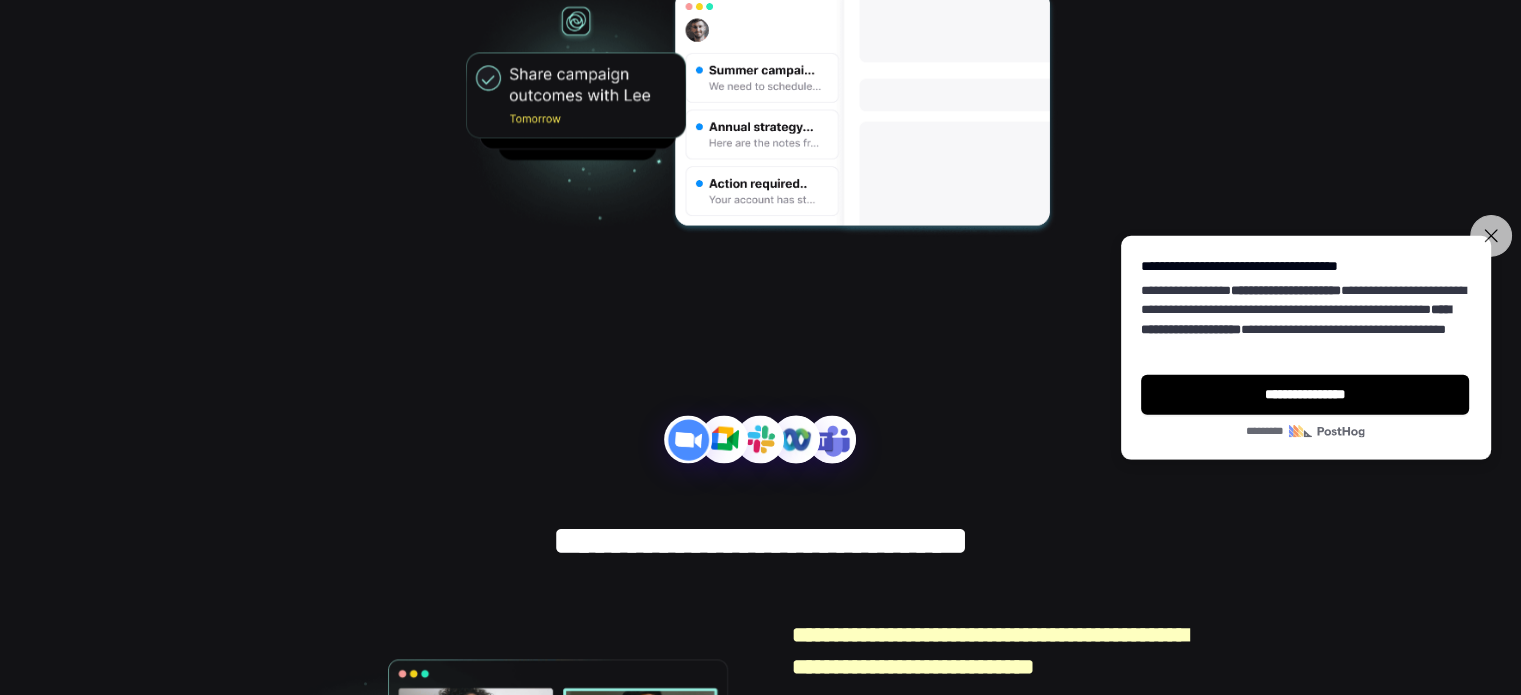 click on "**********" at bounding box center (1491, 235) 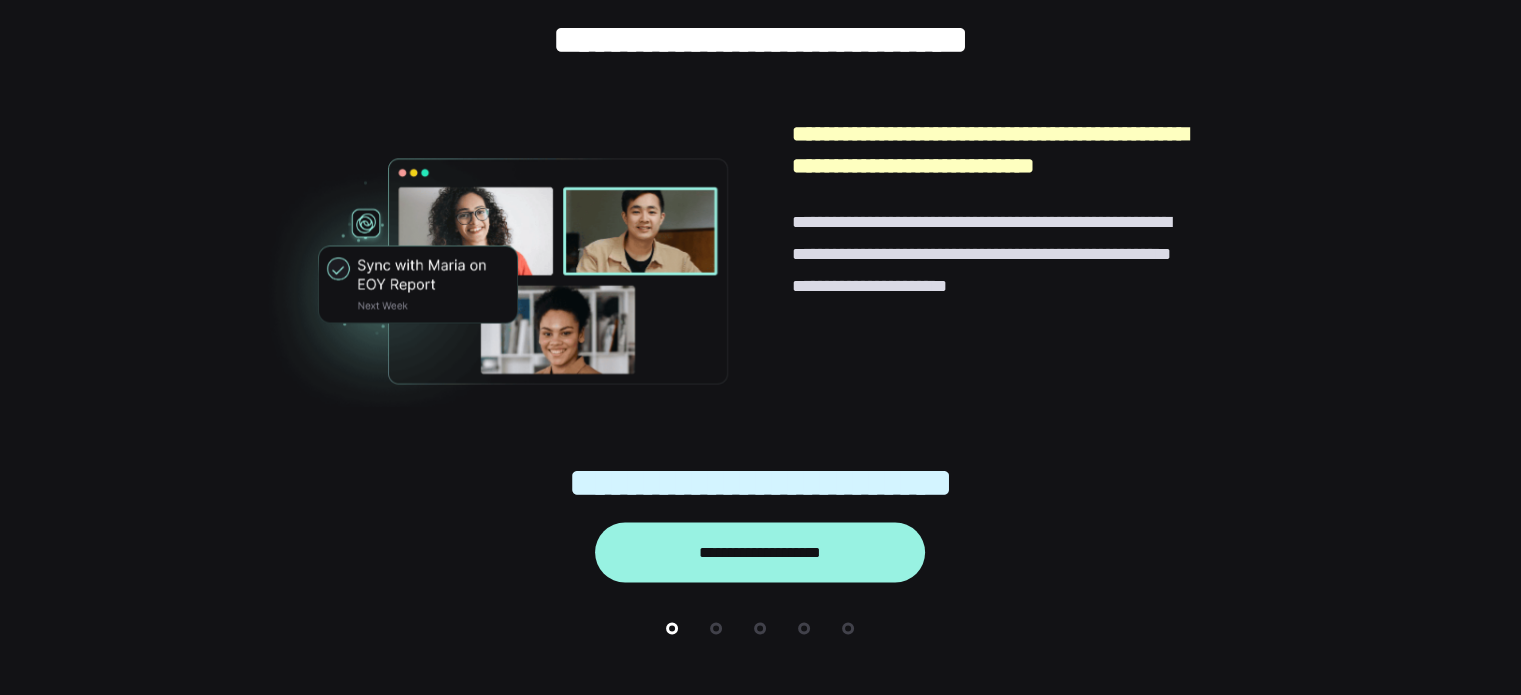 scroll, scrollTop: 3900, scrollLeft: 0, axis: vertical 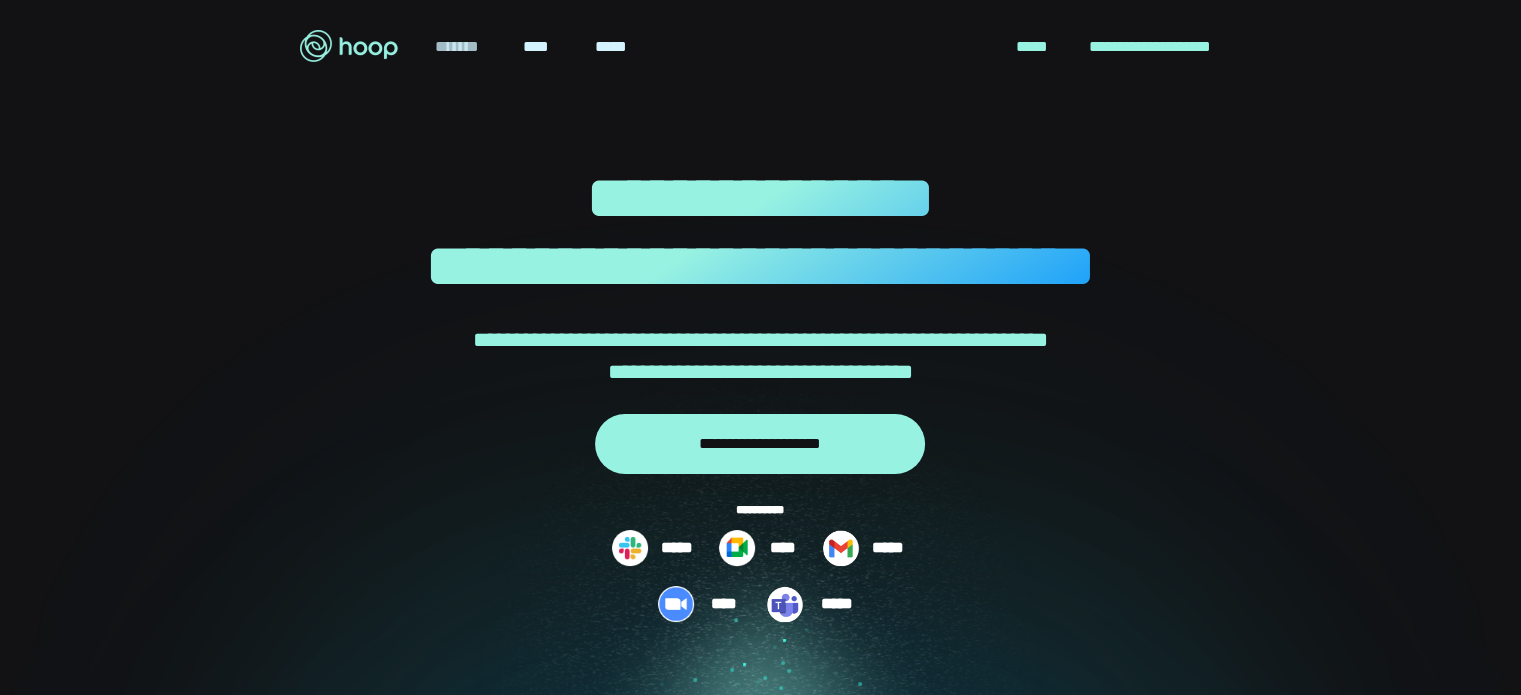click on "*******" at bounding box center (456, 47) 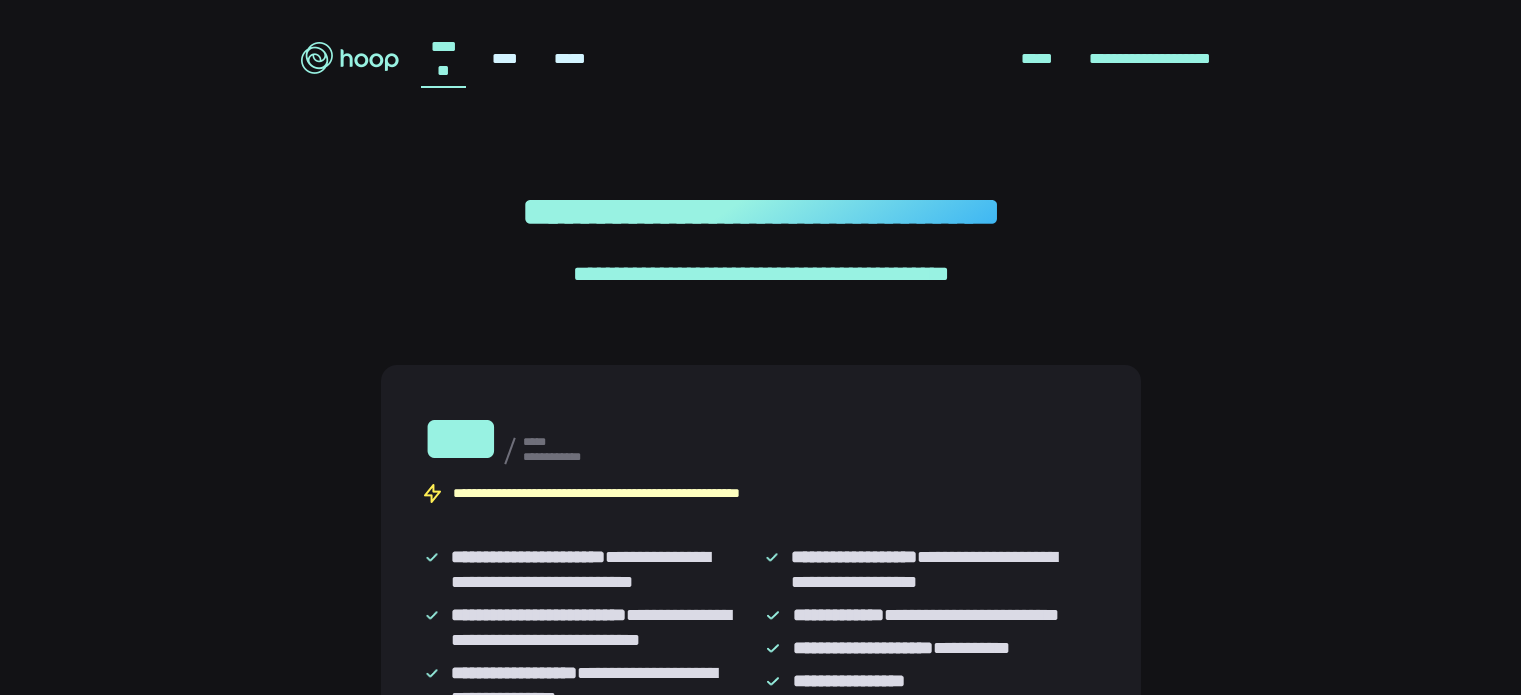 scroll, scrollTop: 0, scrollLeft: 0, axis: both 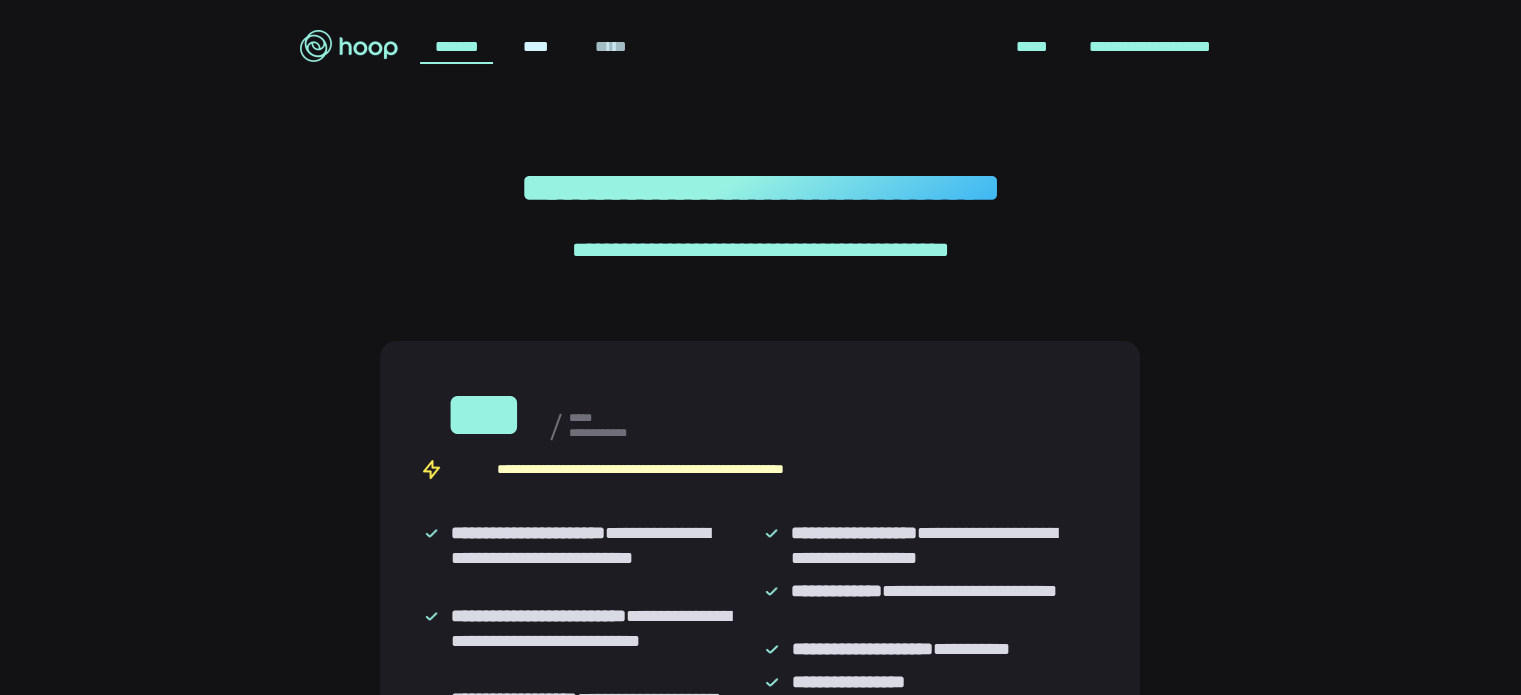 click on "*****" at bounding box center (611, 47) 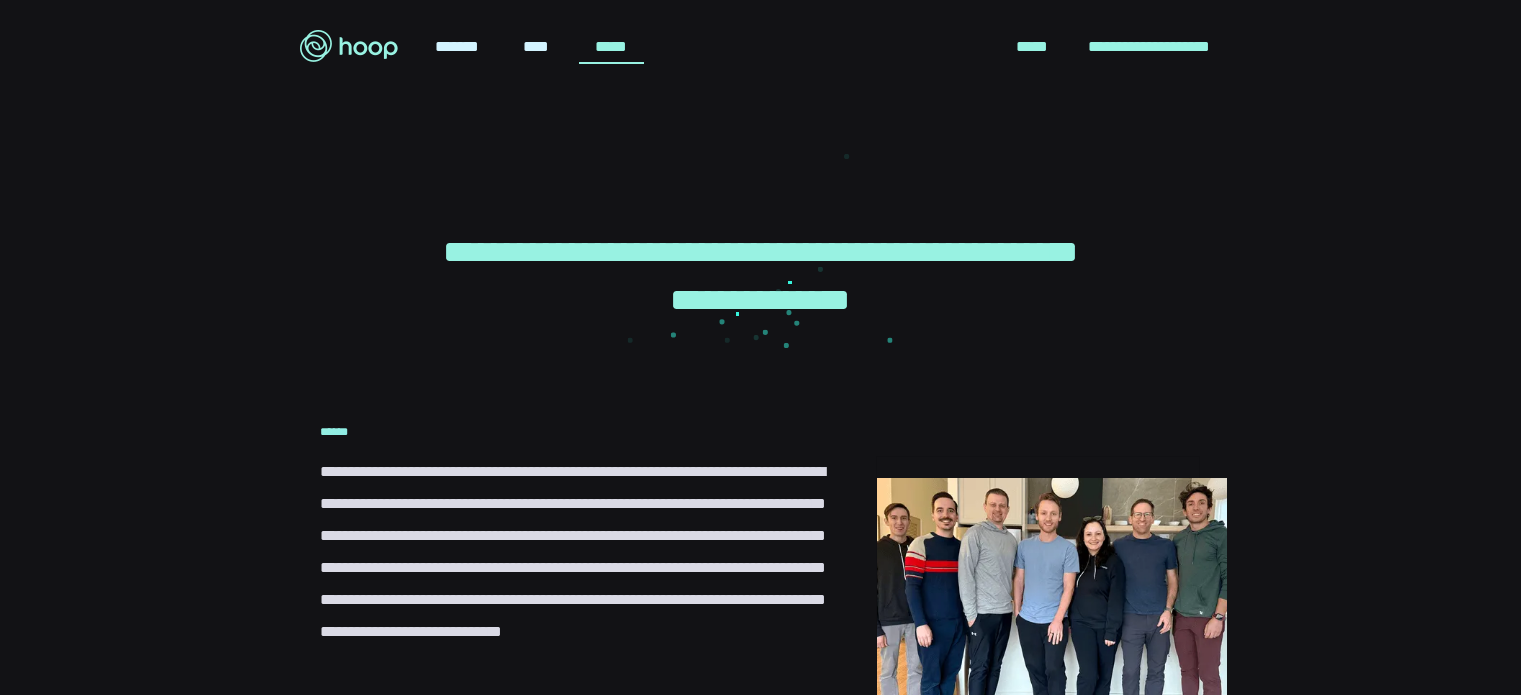 scroll, scrollTop: 0, scrollLeft: 0, axis: both 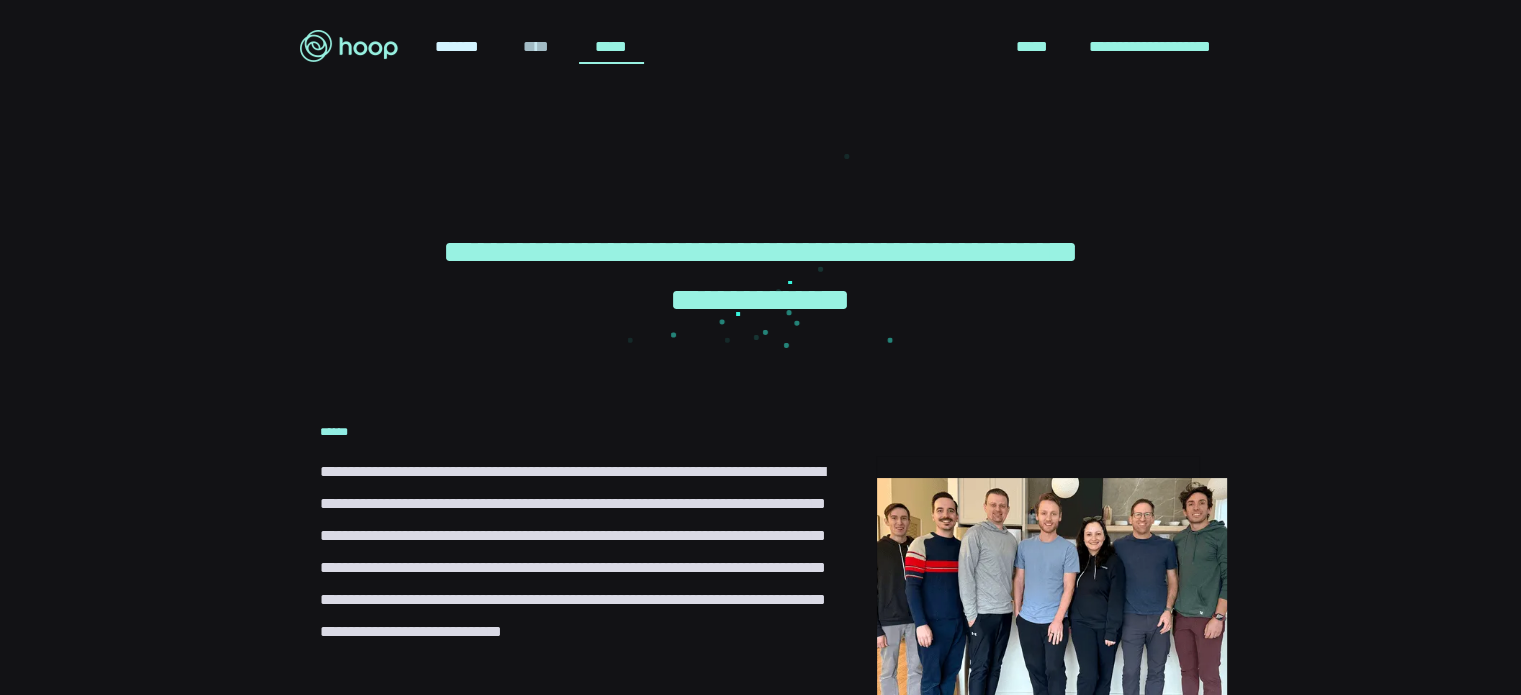 click on "****" 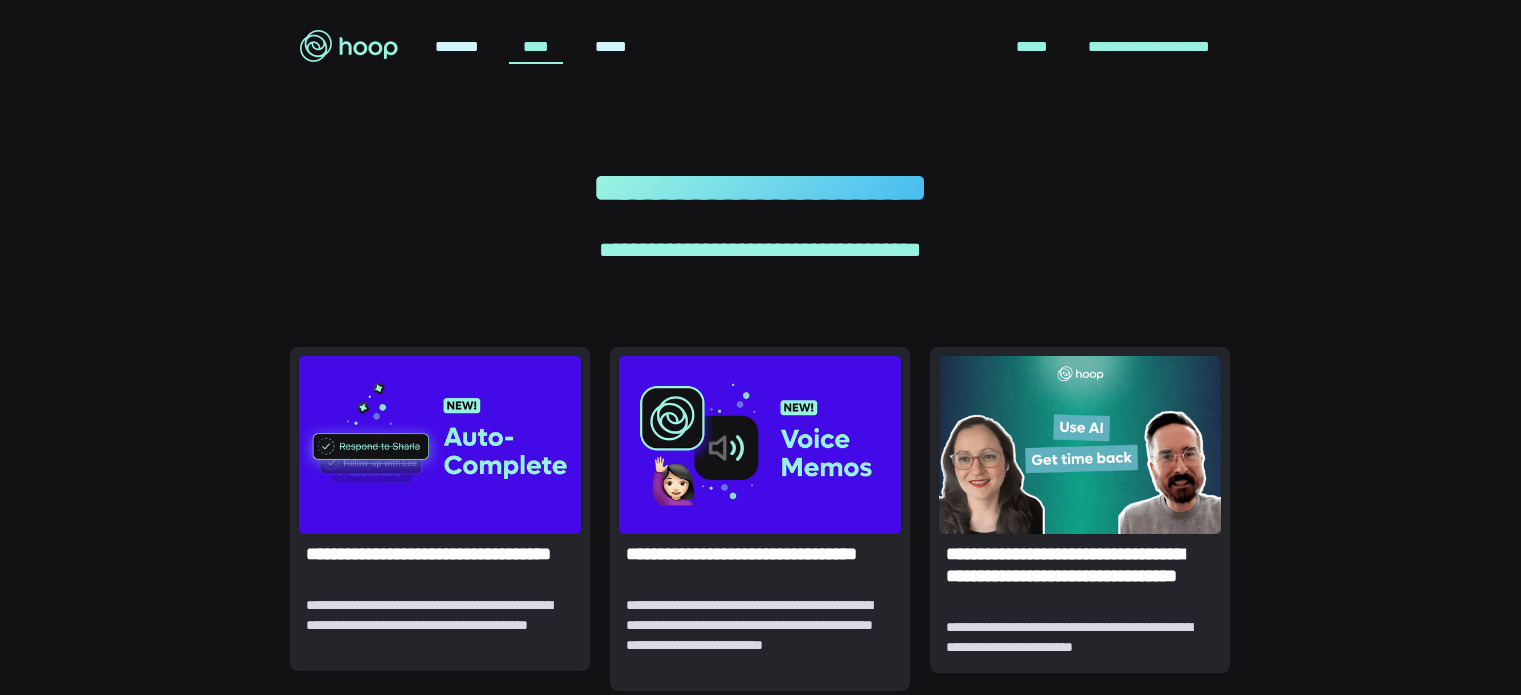 scroll, scrollTop: 0, scrollLeft: 0, axis: both 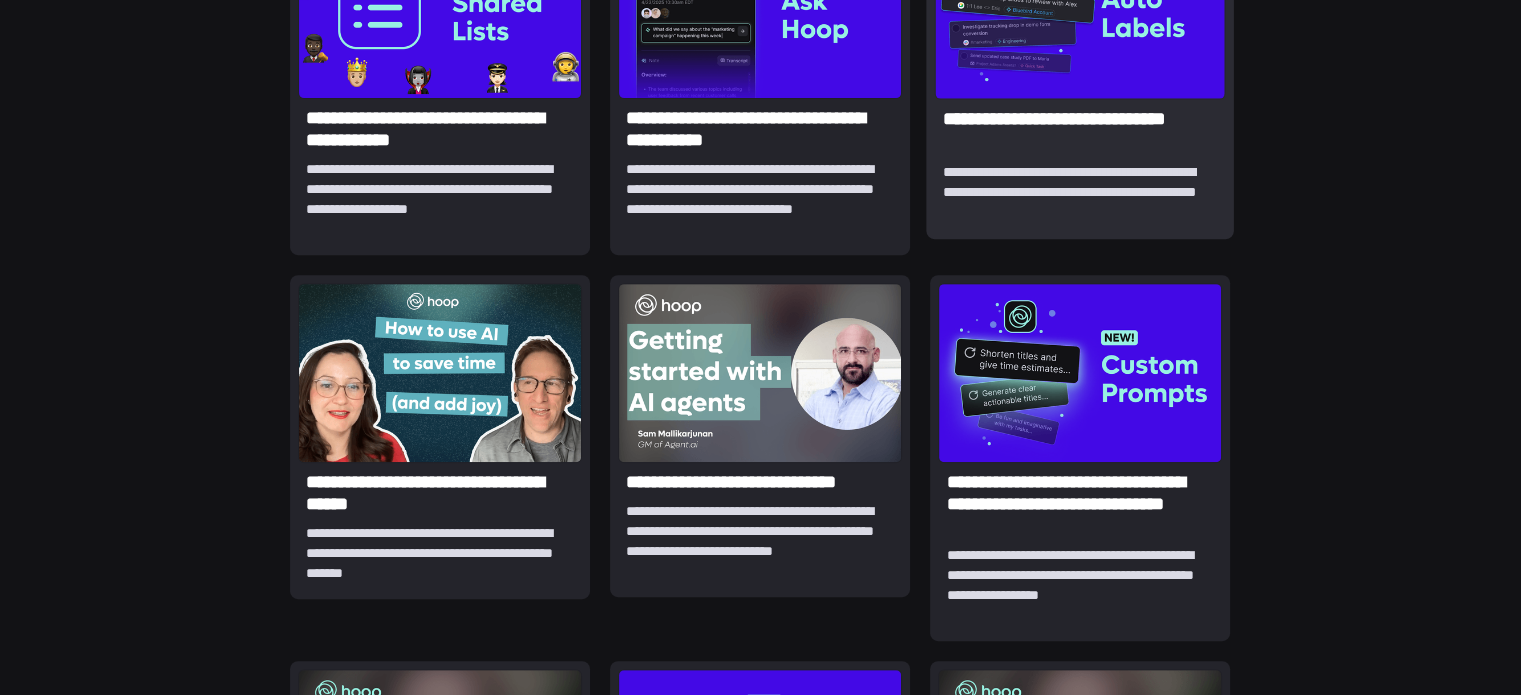 click on "**********" at bounding box center (1080, 130) 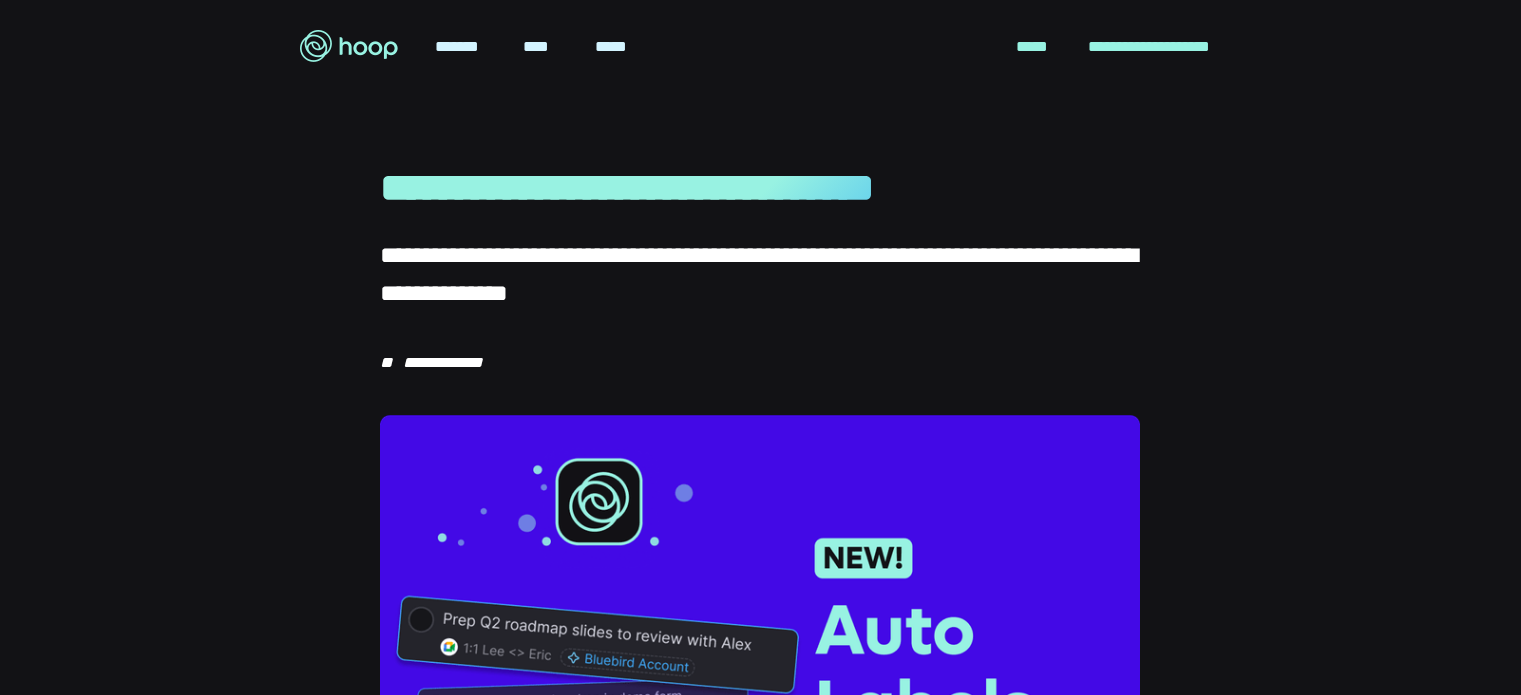 scroll, scrollTop: 0, scrollLeft: 0, axis: both 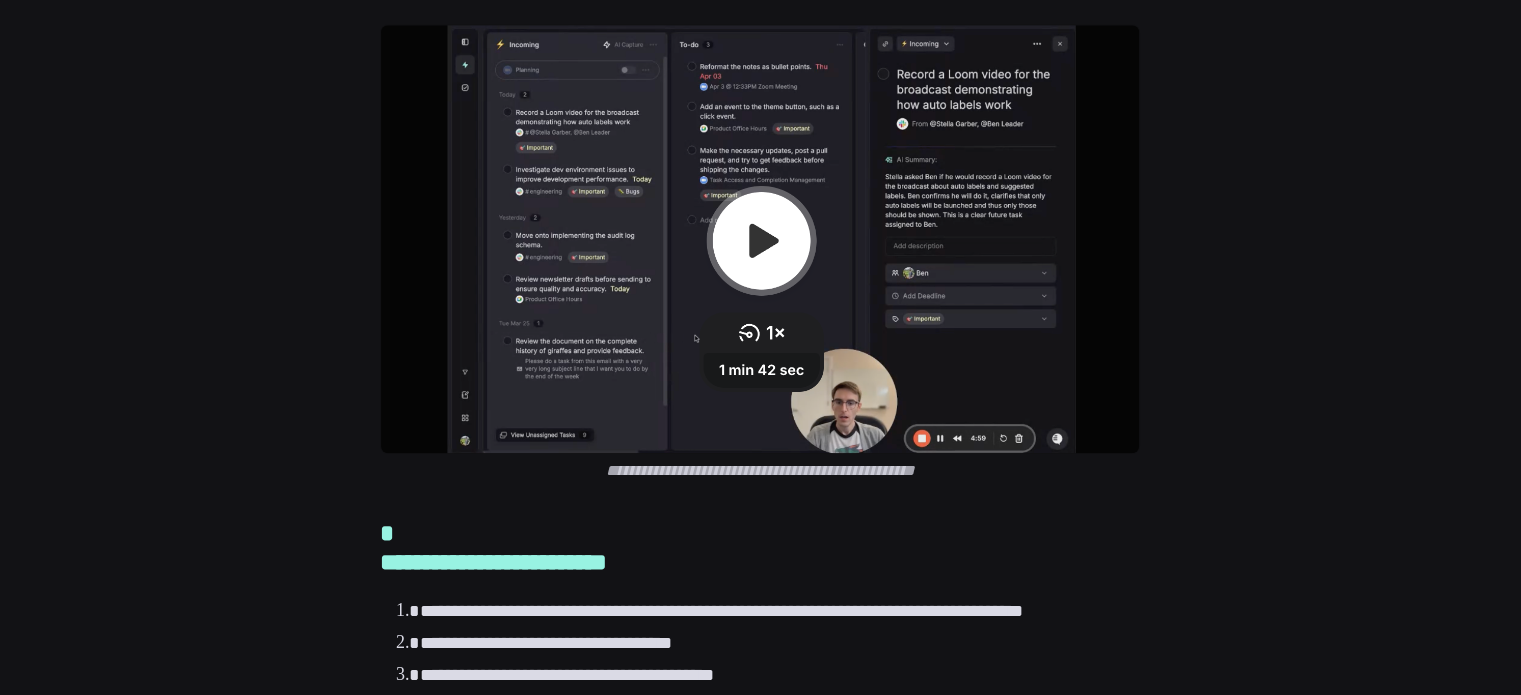 click at bounding box center [760, 239] 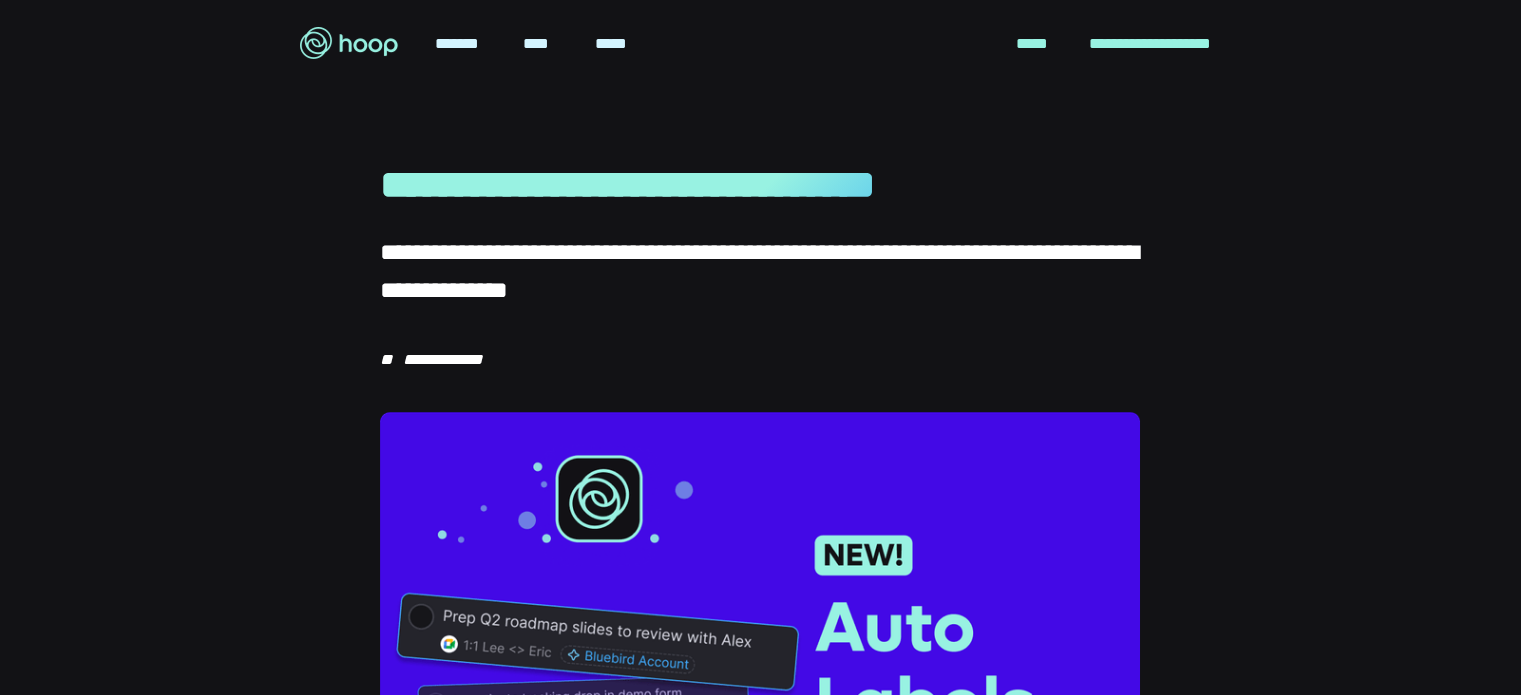 scroll, scrollTop: 0, scrollLeft: 0, axis: both 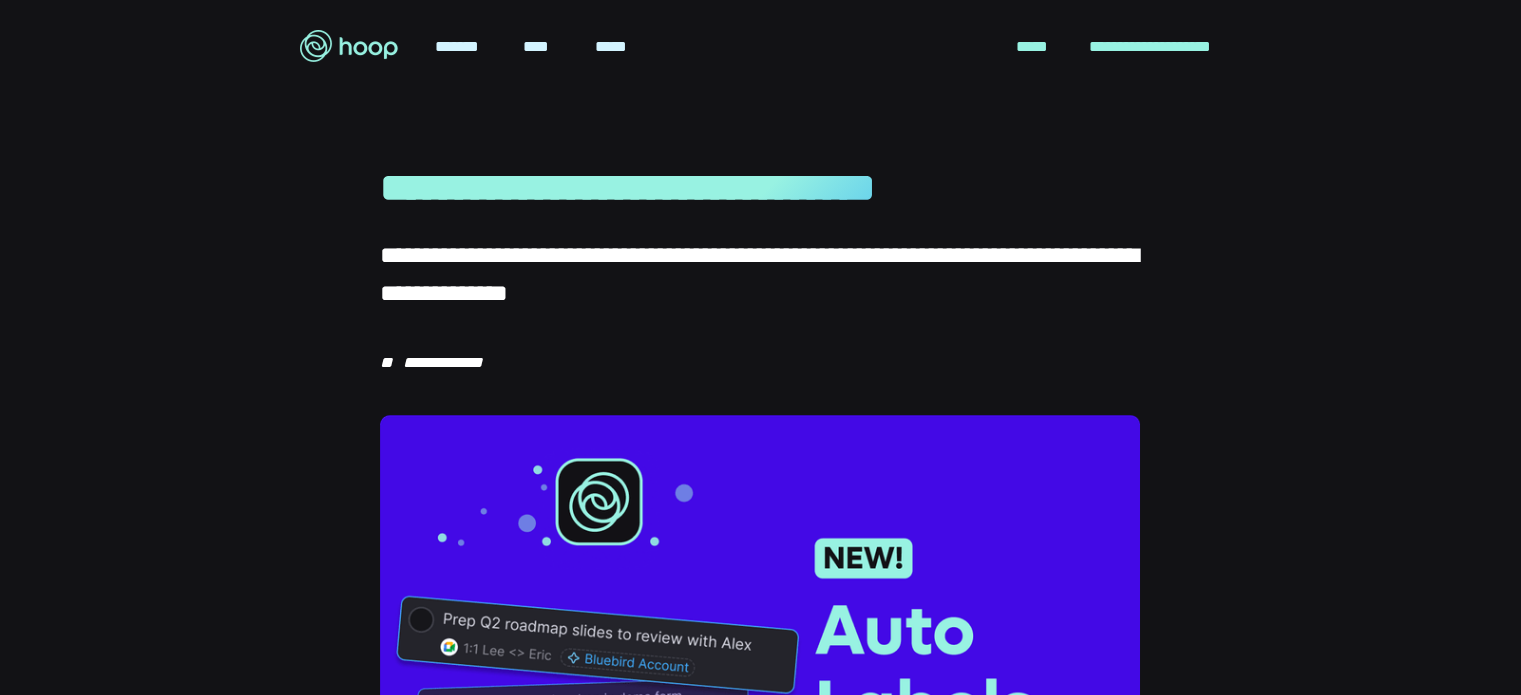 click at bounding box center [349, 46] 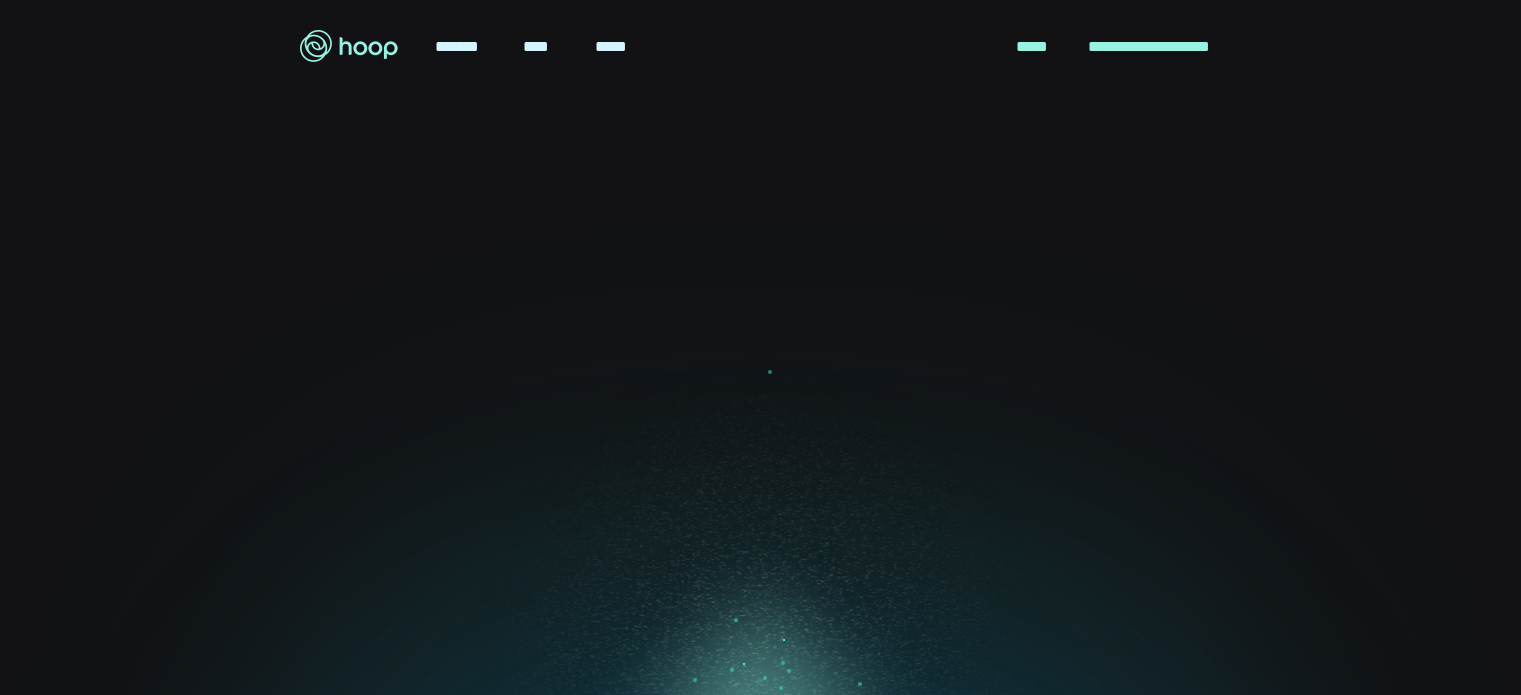 scroll, scrollTop: 0, scrollLeft: 0, axis: both 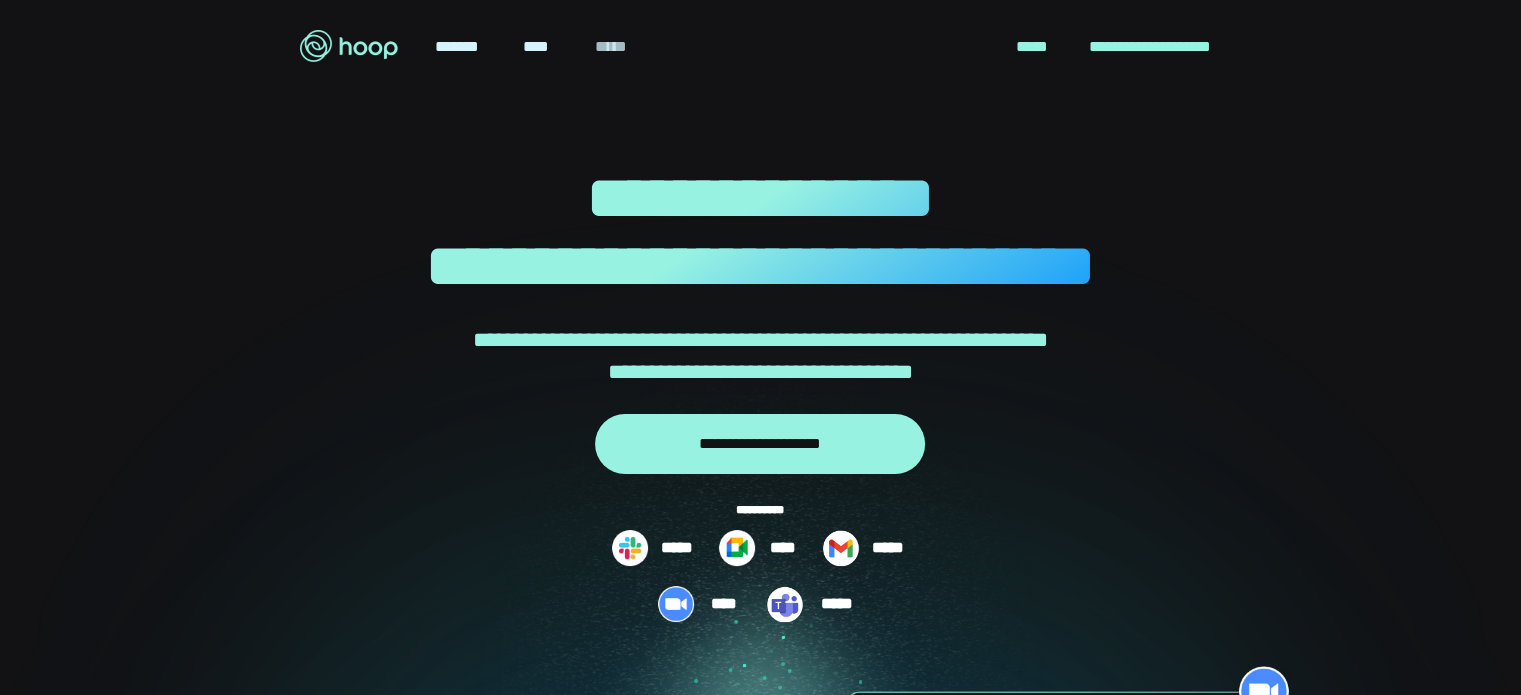 click on "*****" at bounding box center [611, 47] 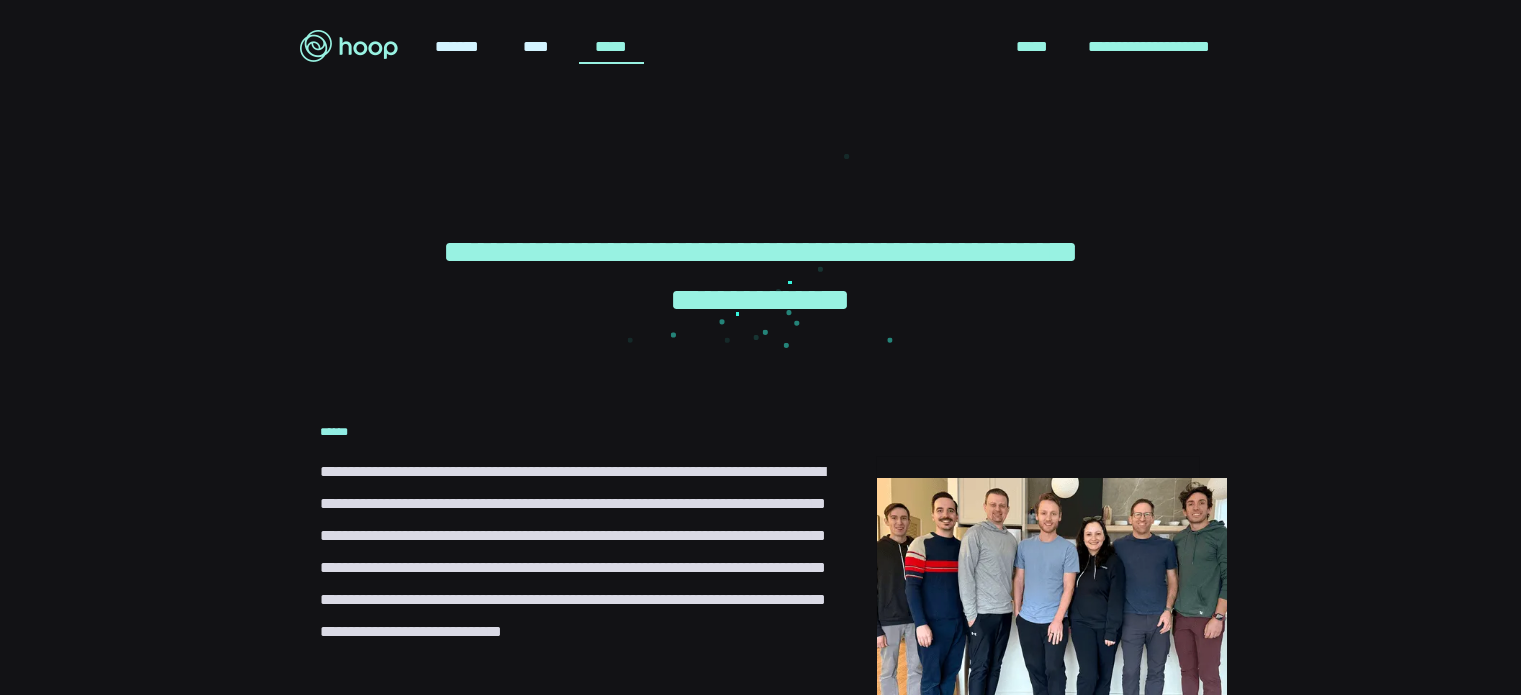 scroll, scrollTop: 0, scrollLeft: 0, axis: both 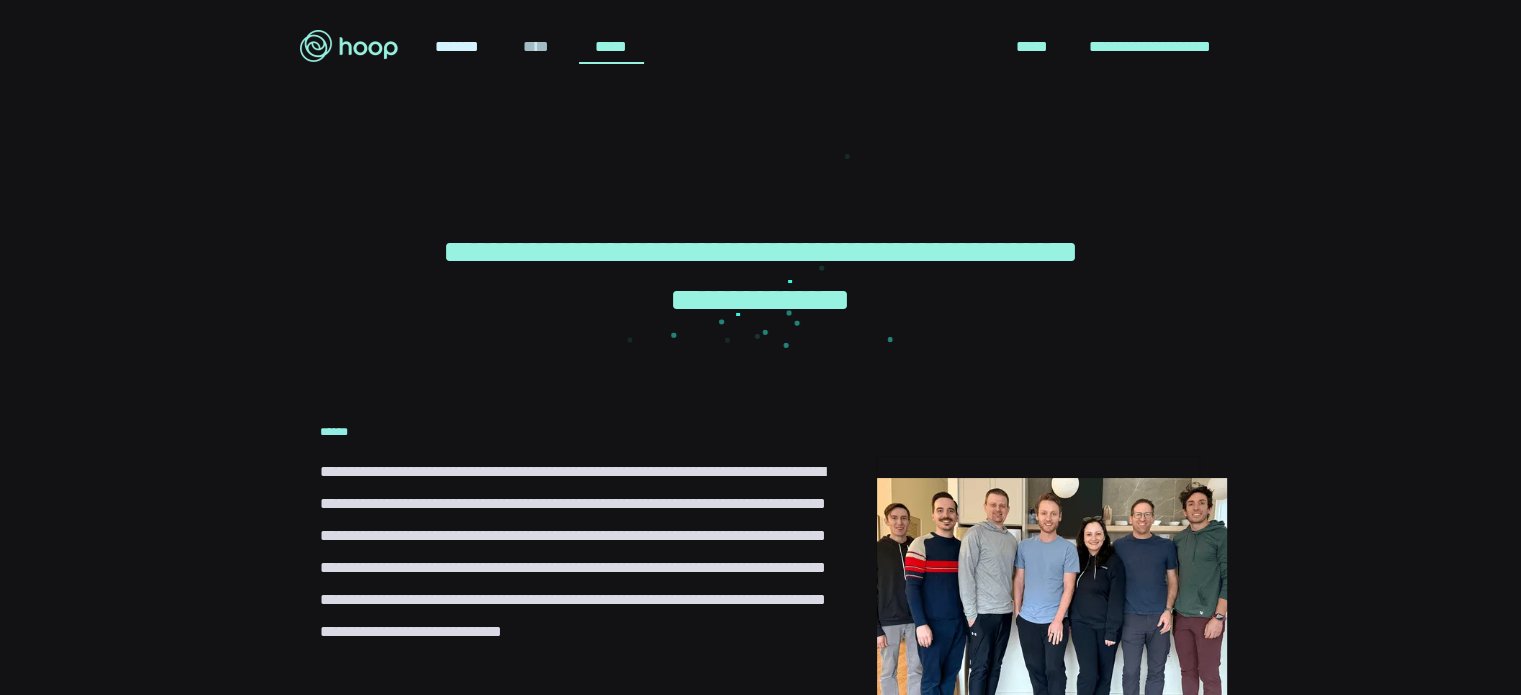 click on "****" at bounding box center (536, 47) 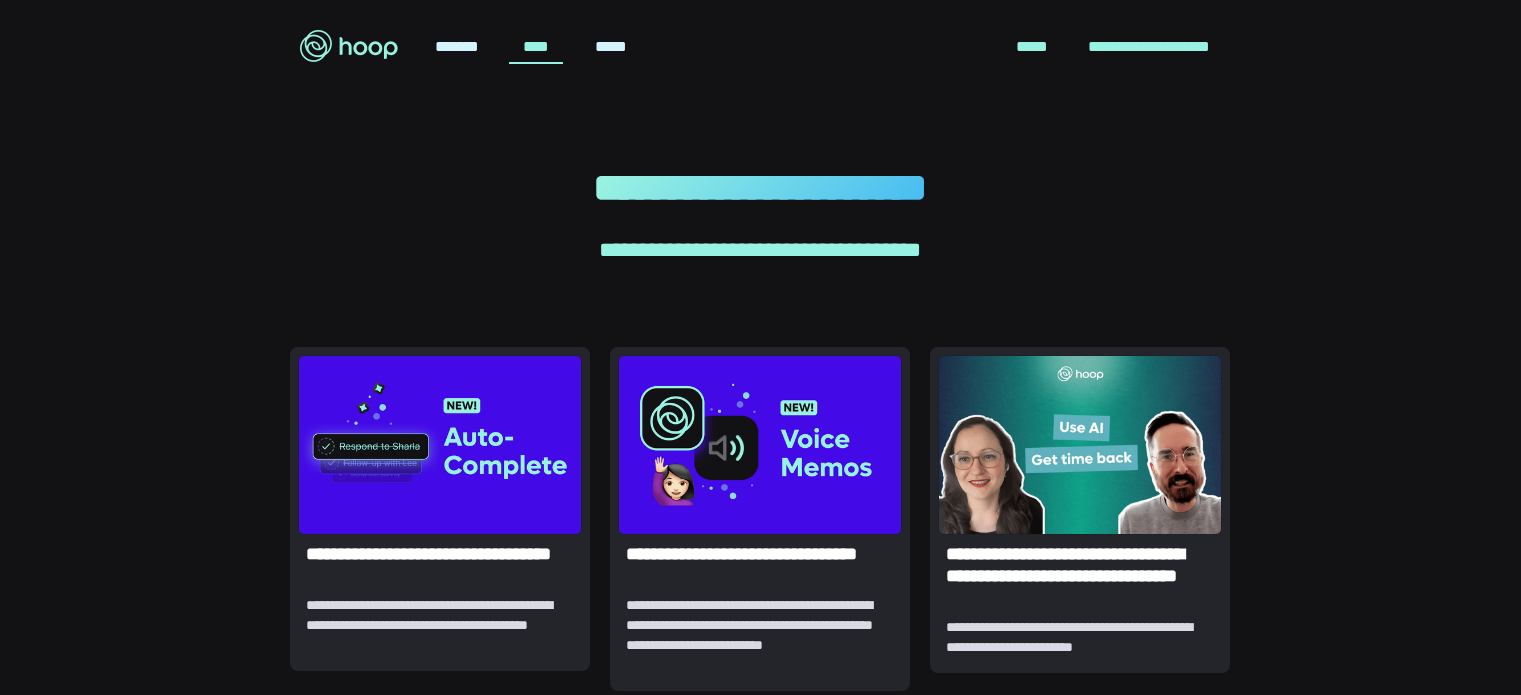scroll, scrollTop: 0, scrollLeft: 0, axis: both 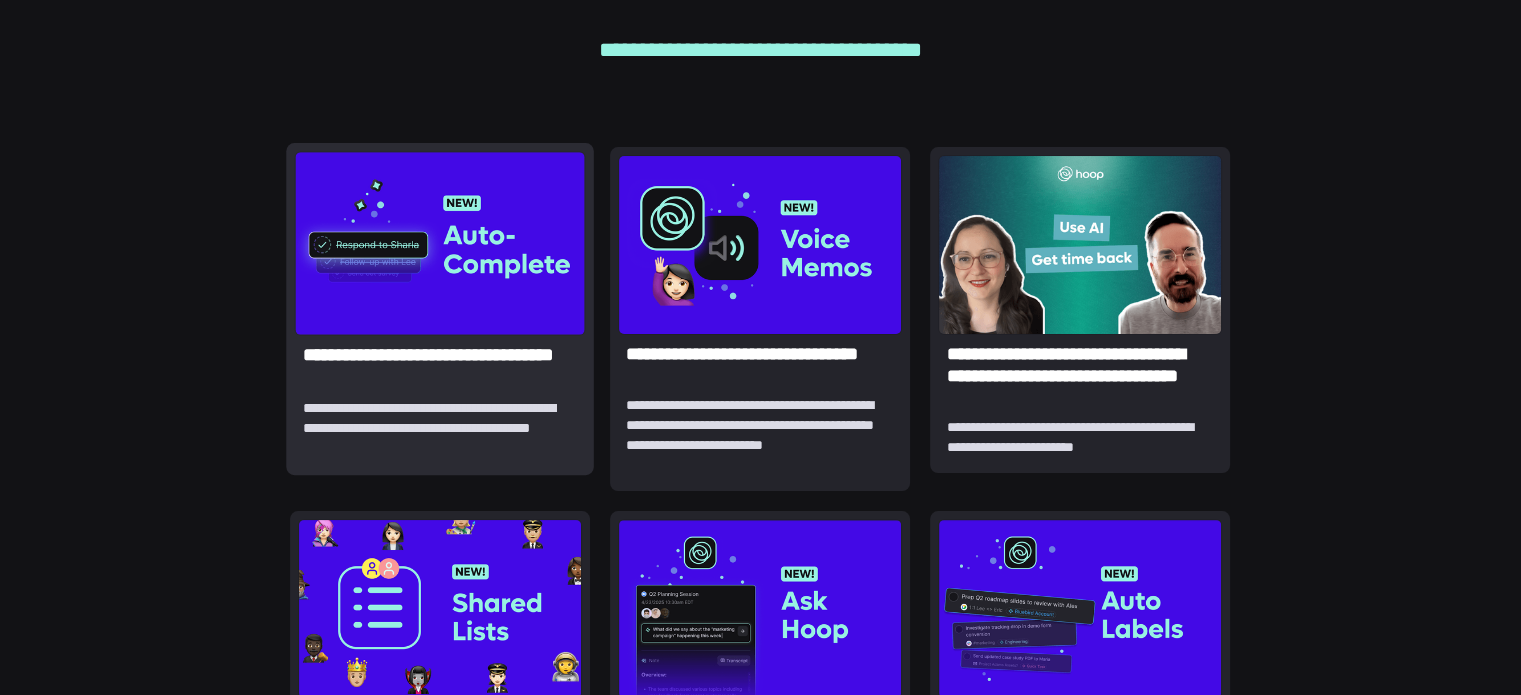 click at bounding box center [440, 243] 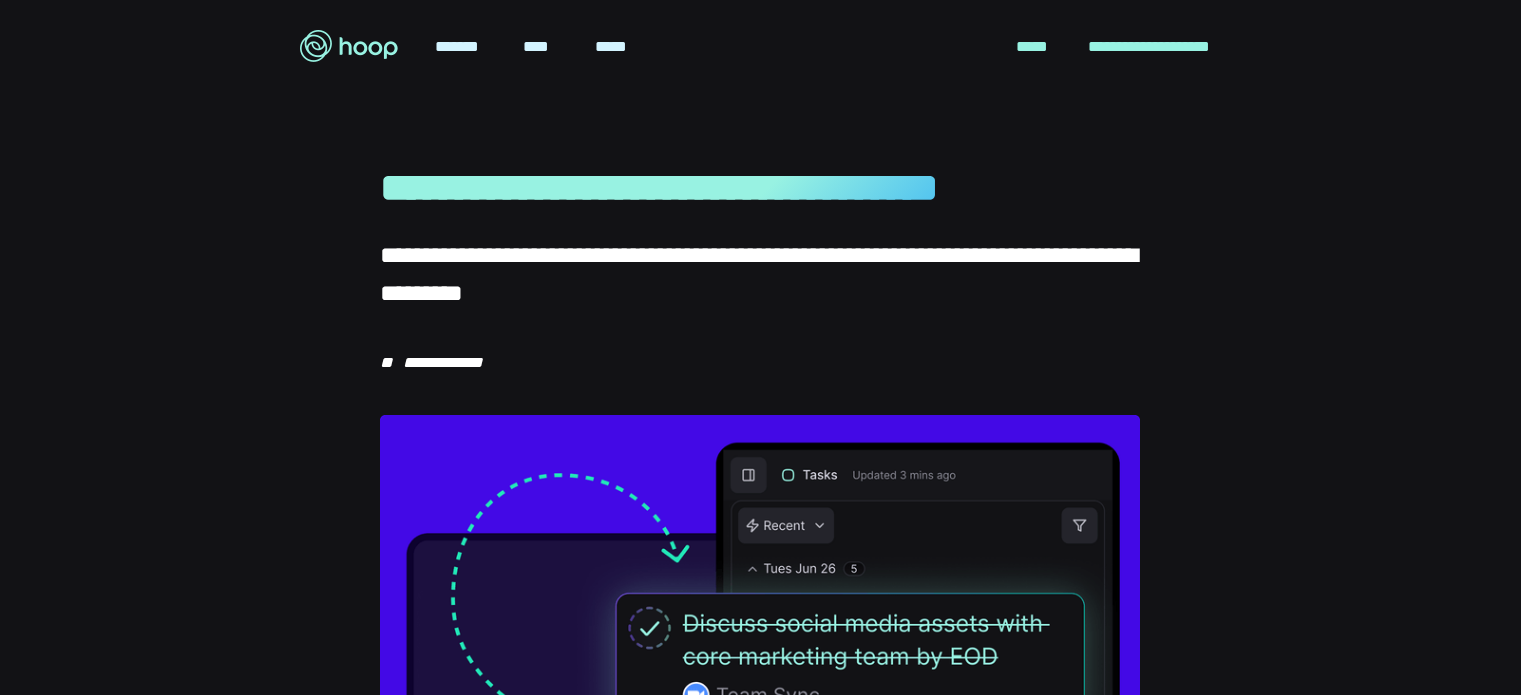 scroll, scrollTop: 0, scrollLeft: 0, axis: both 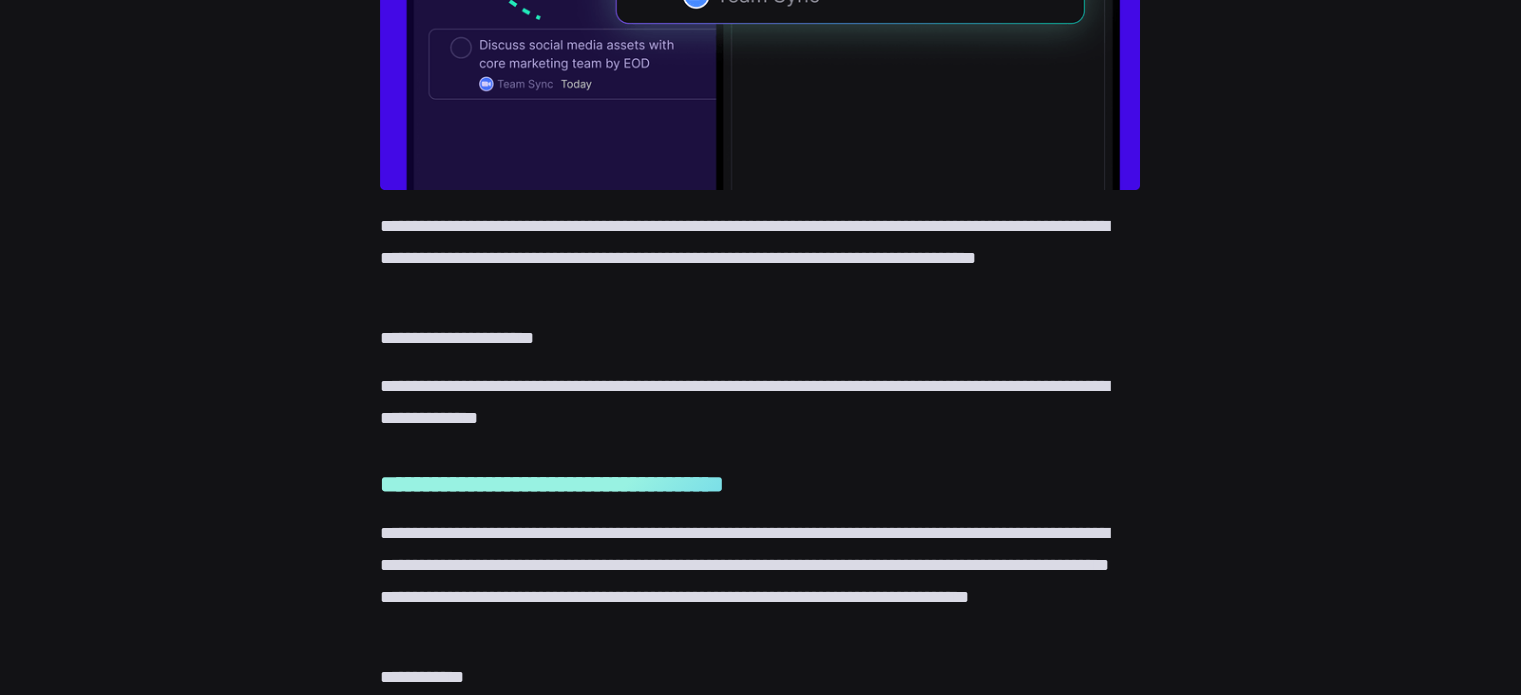 click on "**********" at bounding box center (760, 402) 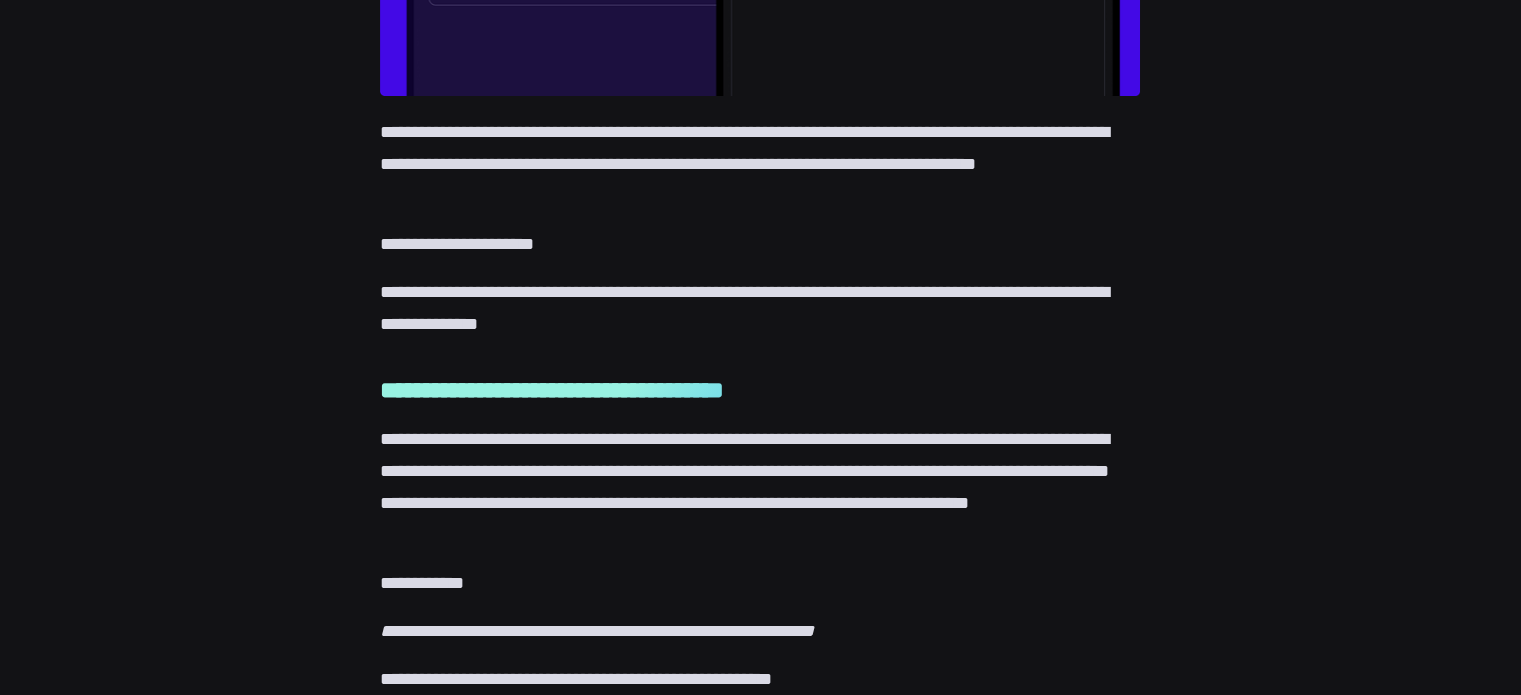 scroll, scrollTop: 800, scrollLeft: 0, axis: vertical 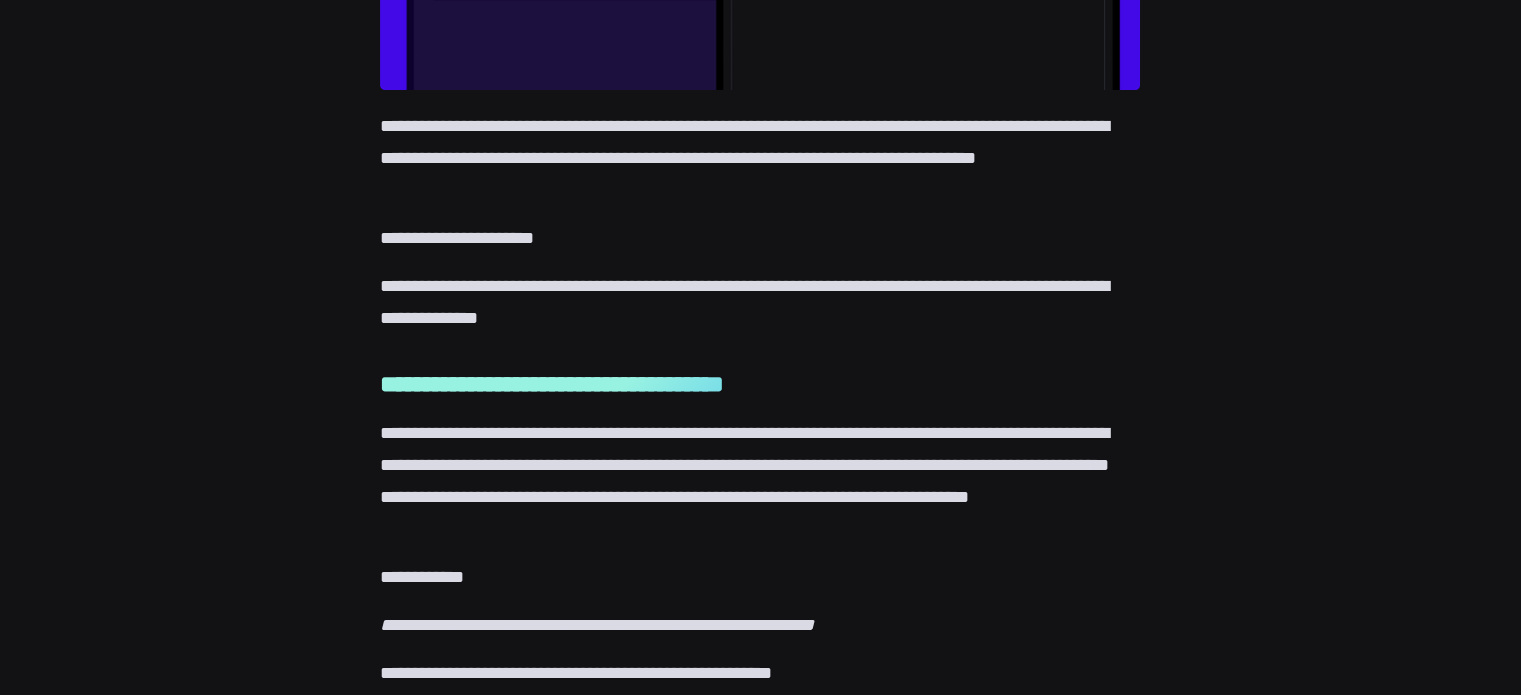click on "**********" at bounding box center (760, 481) 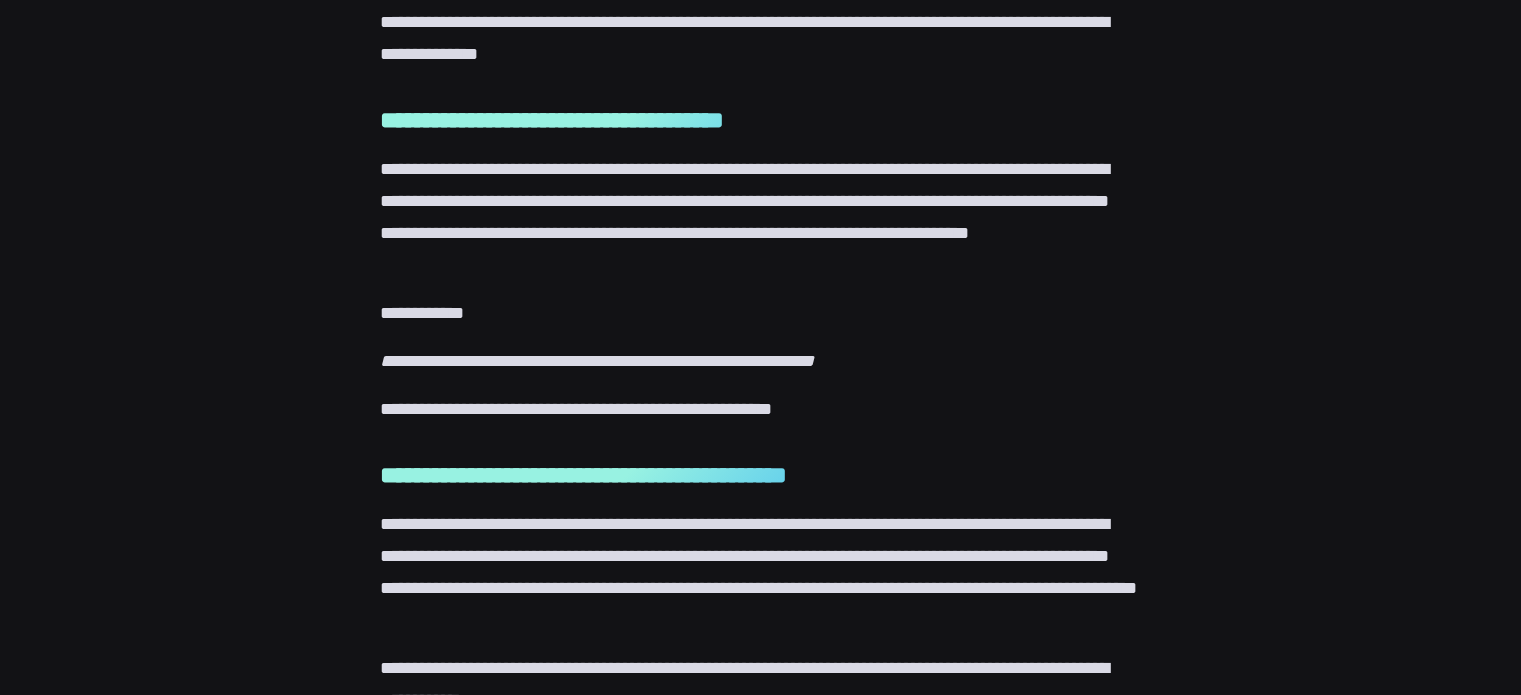 scroll, scrollTop: 1100, scrollLeft: 0, axis: vertical 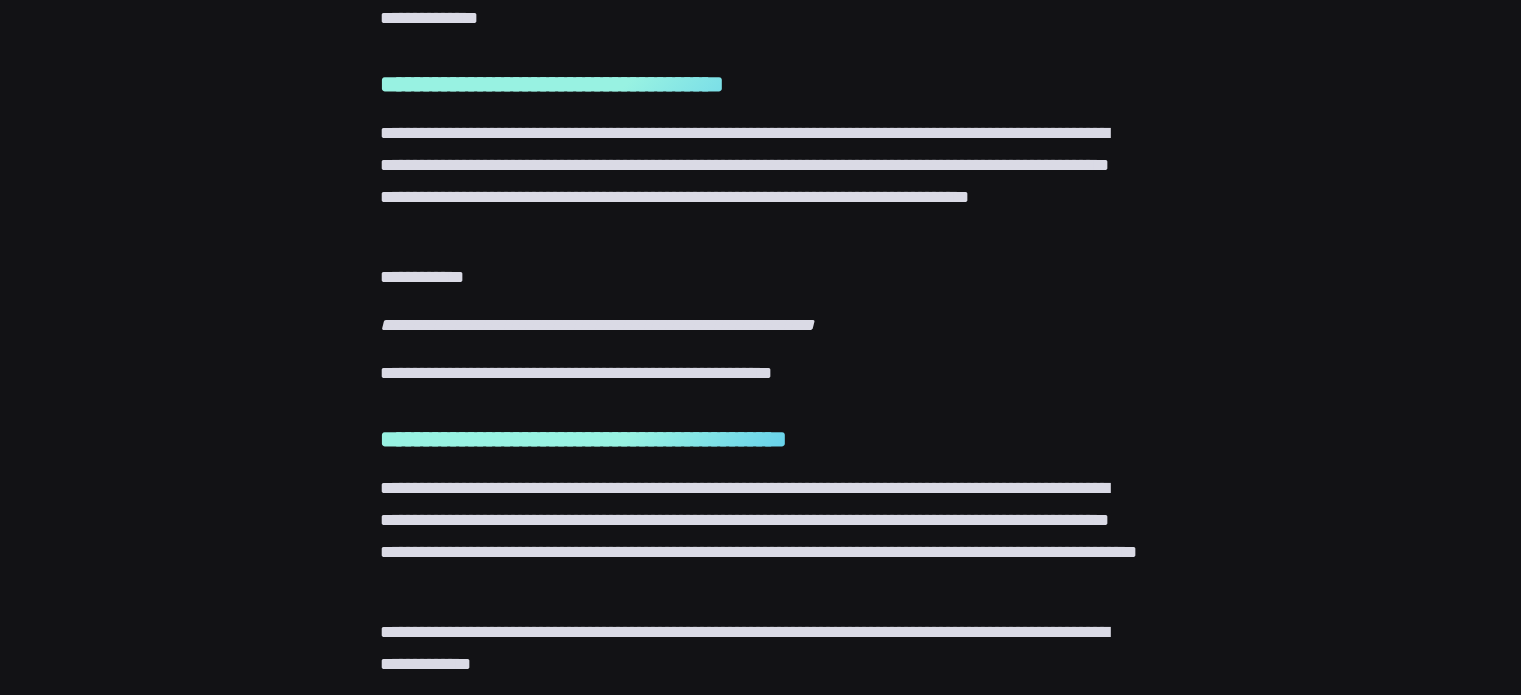 click on "**********" at bounding box center (760, 439) 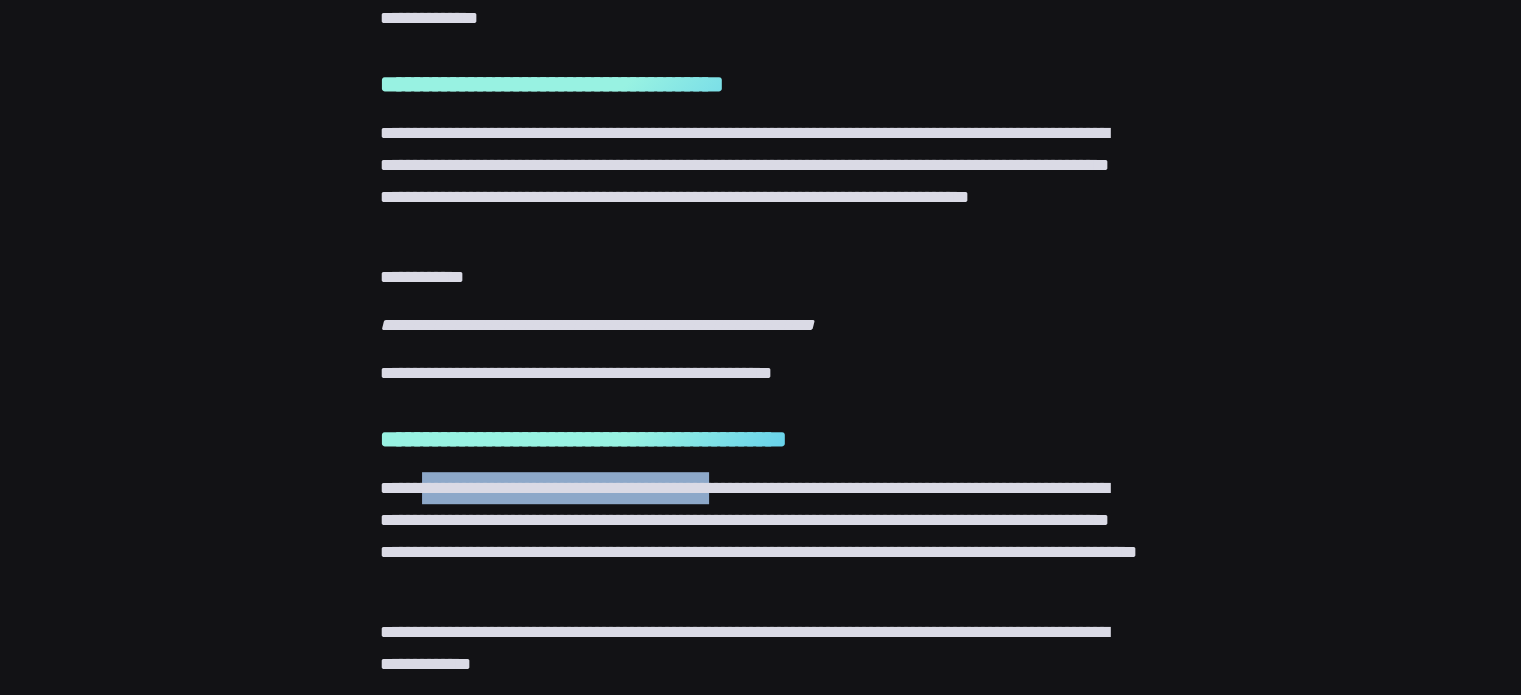 drag, startPoint x: 435, startPoint y: 498, endPoint x: 827, endPoint y: 499, distance: 392.00128 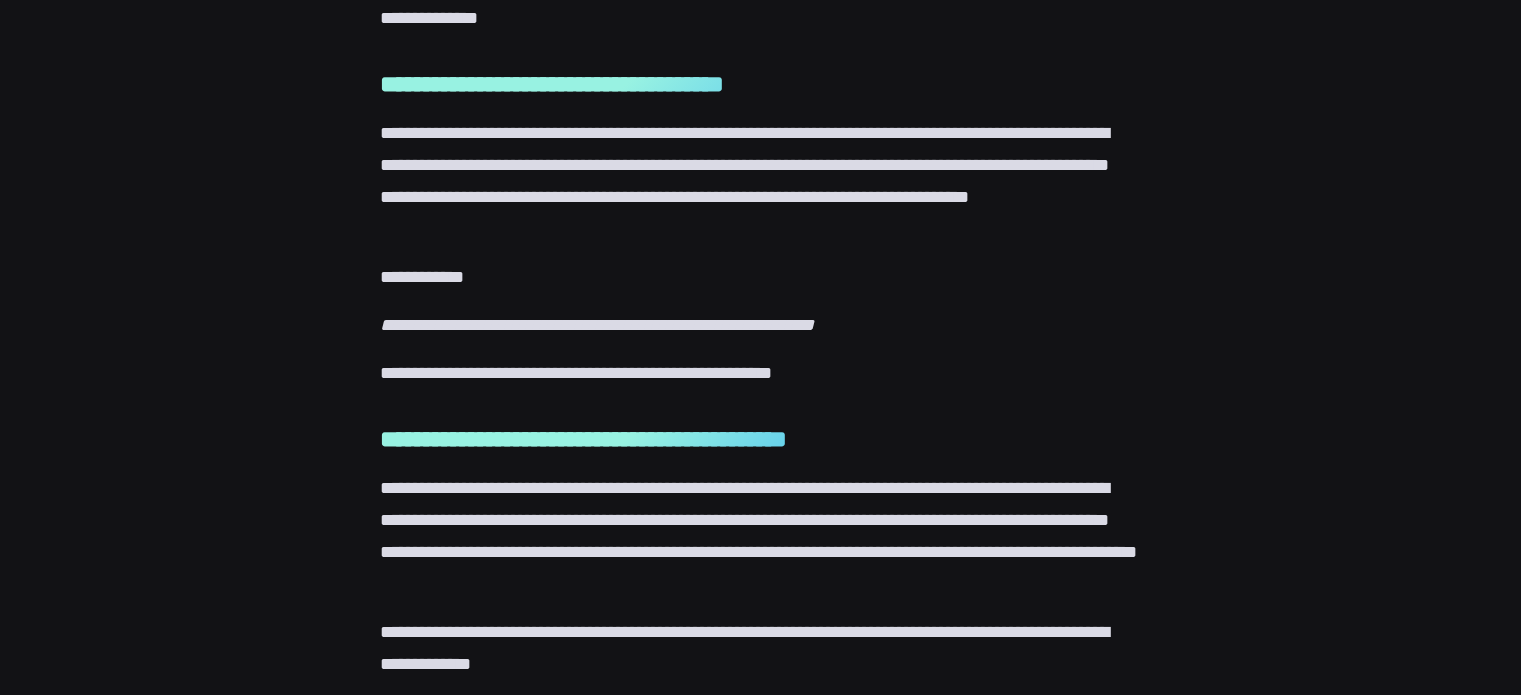 click on "**********" at bounding box center (760, 536) 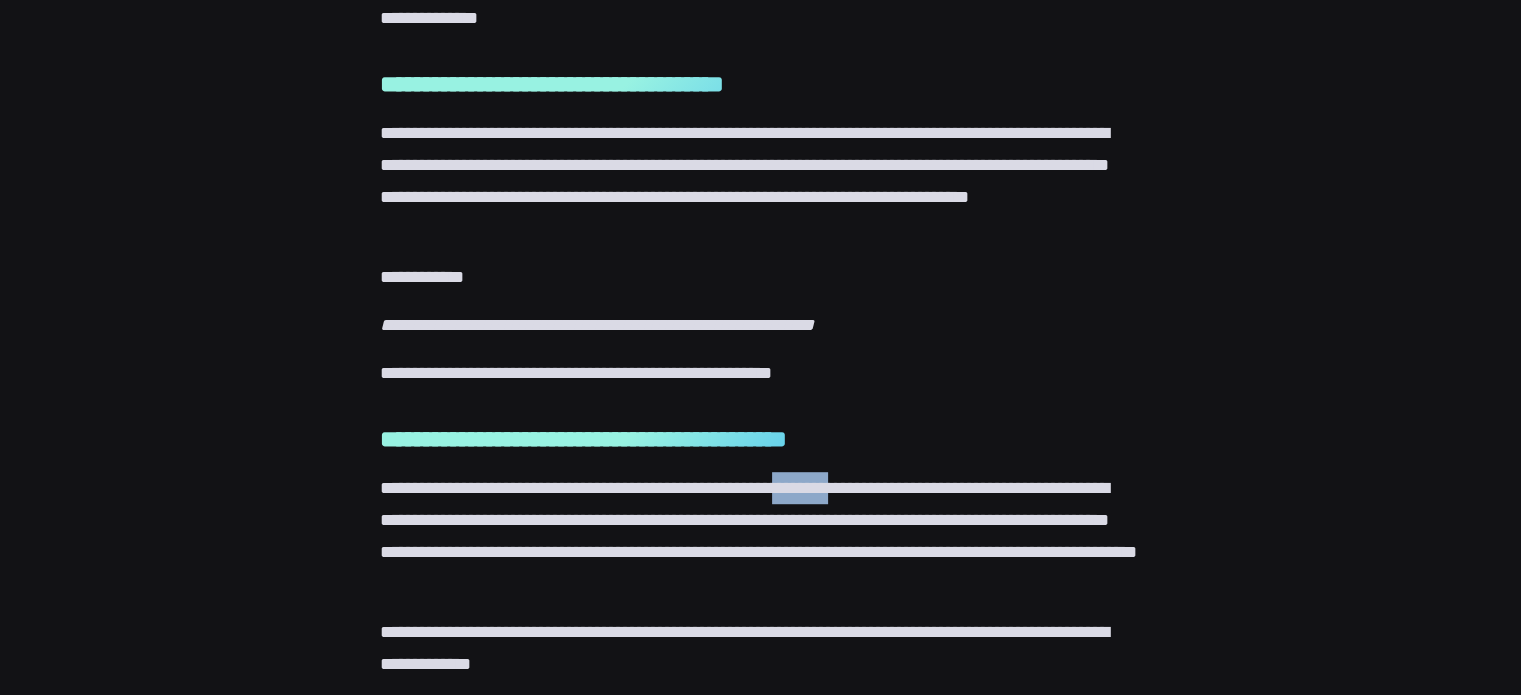click on "**********" at bounding box center (760, 536) 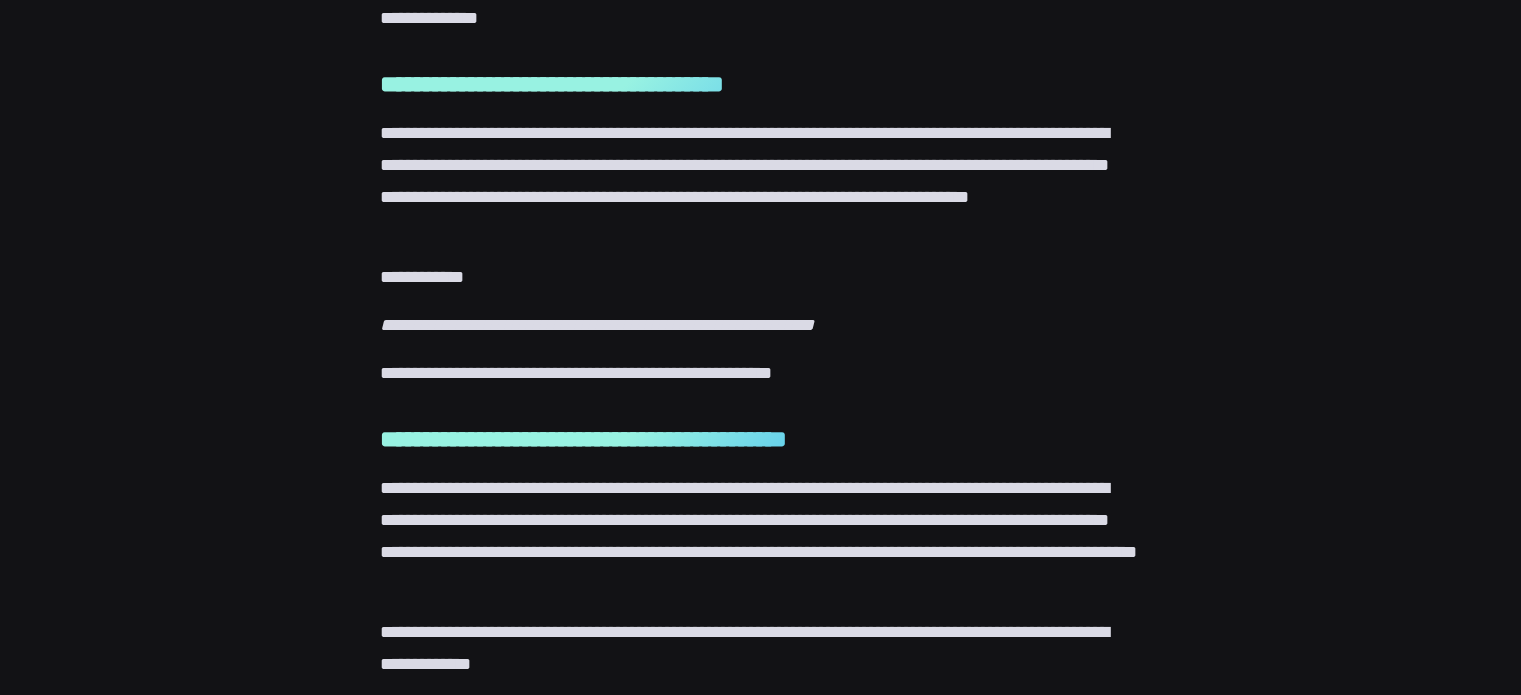 click on "**********" at bounding box center [760, 536] 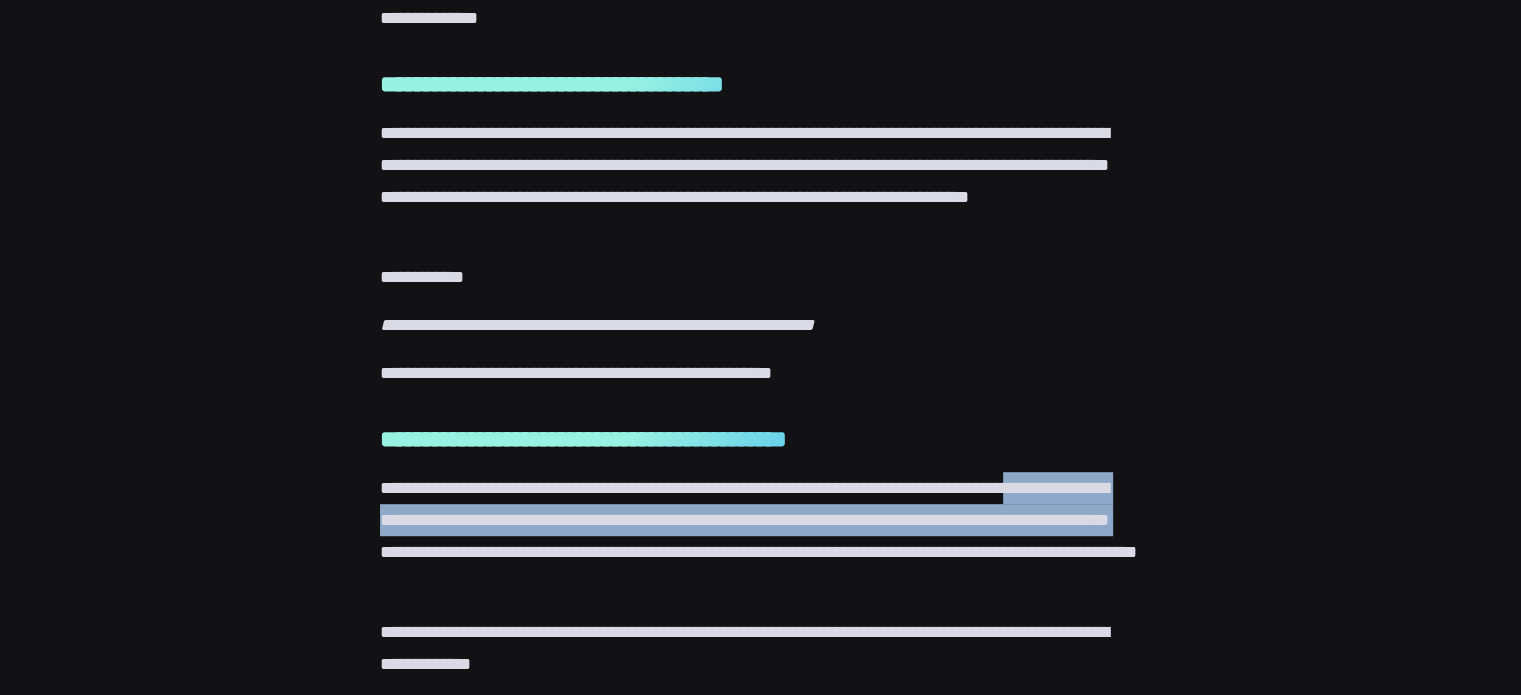 drag, startPoint x: 427, startPoint y: 518, endPoint x: 729, endPoint y: 540, distance: 302.80026 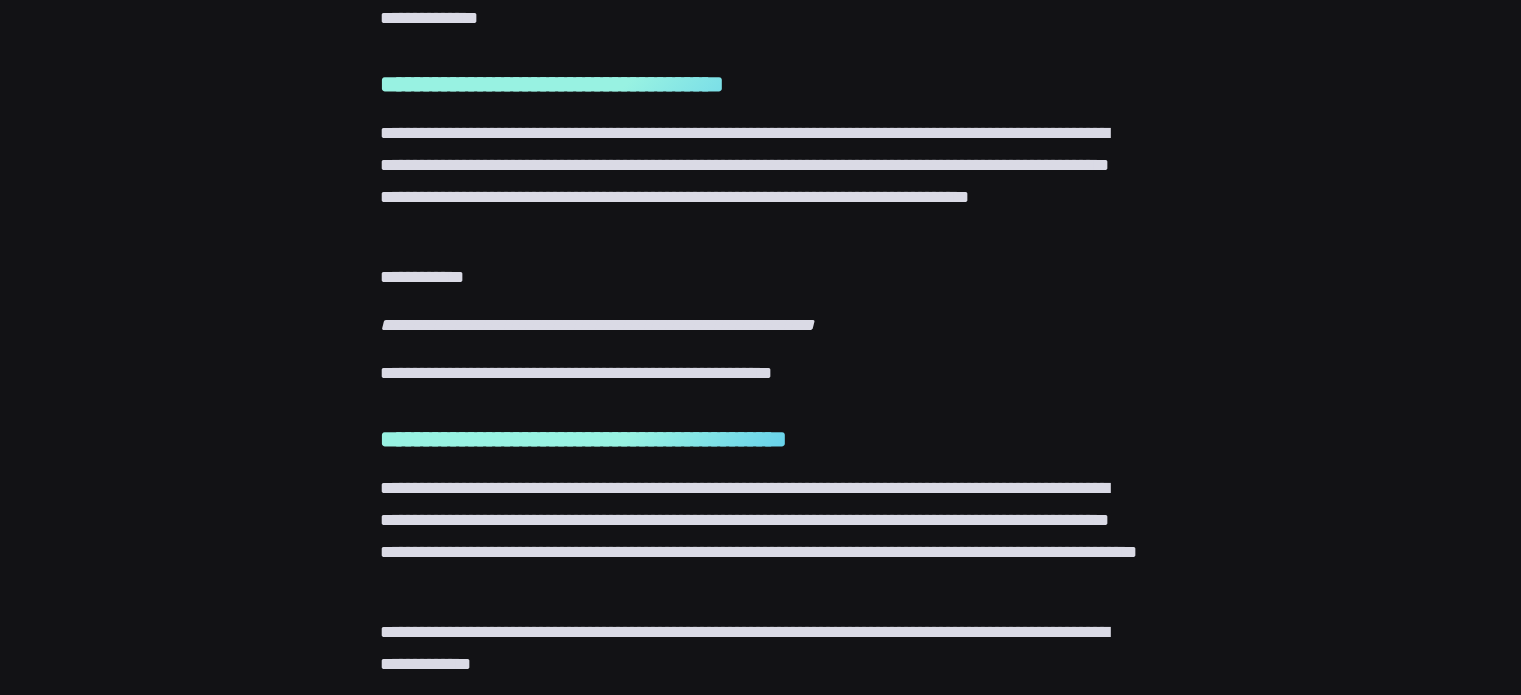 drag, startPoint x: 920, startPoint y: 540, endPoint x: 892, endPoint y: 543, distance: 28.160255 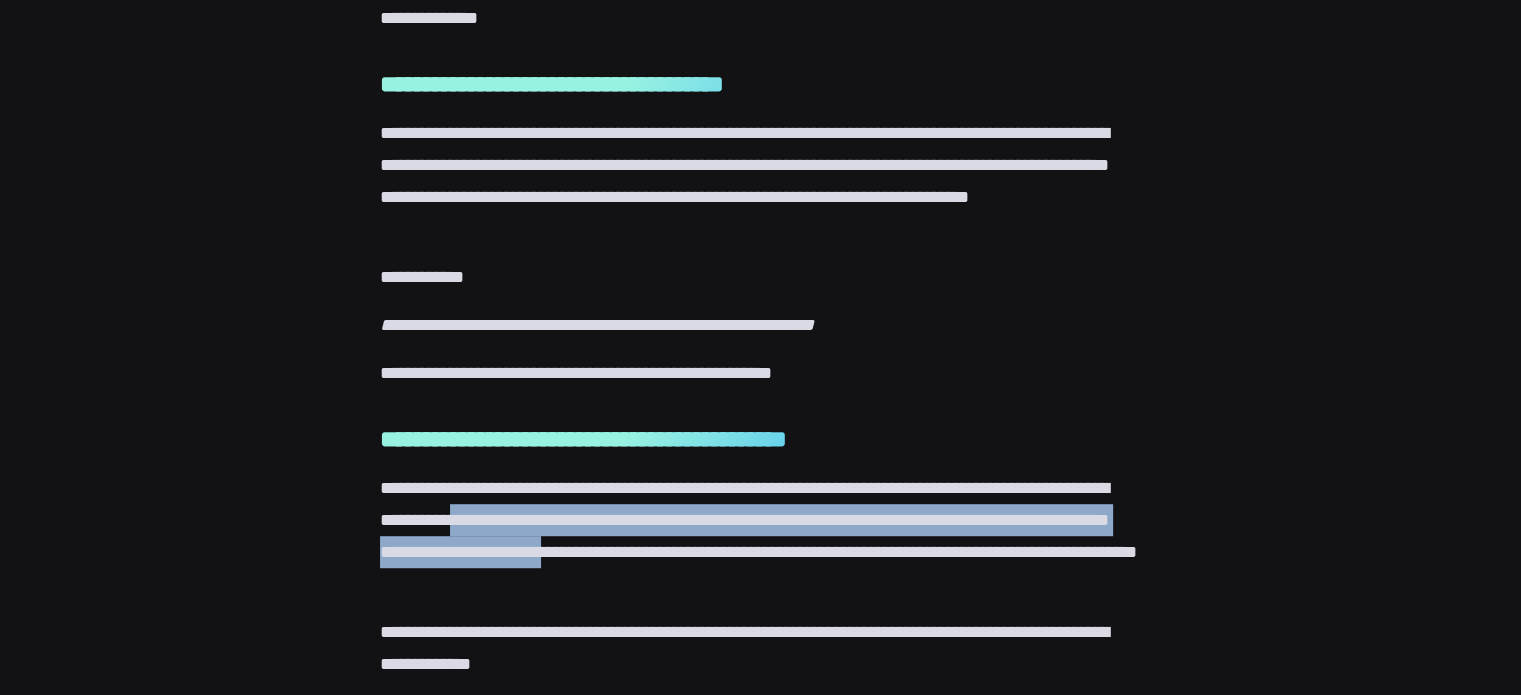 drag, startPoint x: 674, startPoint y: 517, endPoint x: 908, endPoint y: 553, distance: 236.75304 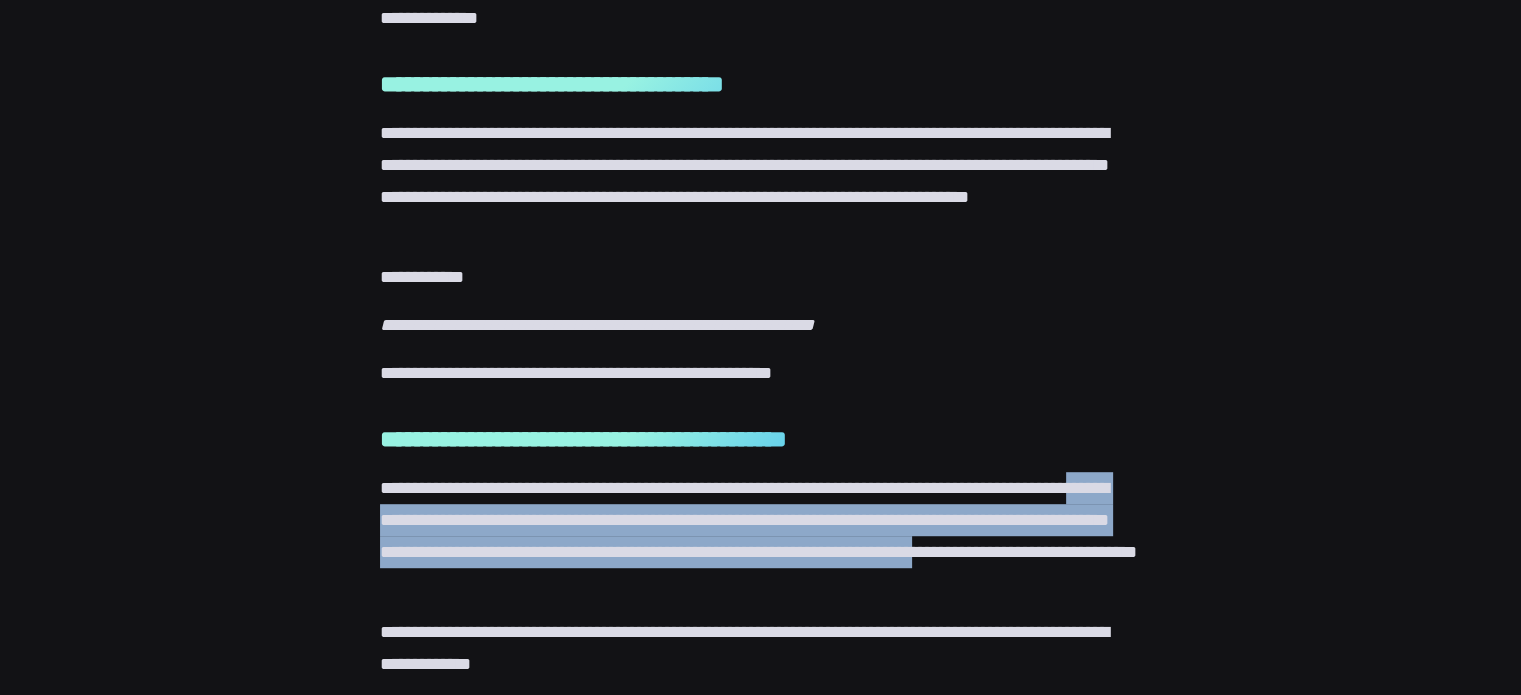 drag, startPoint x: 508, startPoint y: 523, endPoint x: 612, endPoint y: 576, distance: 116.72617 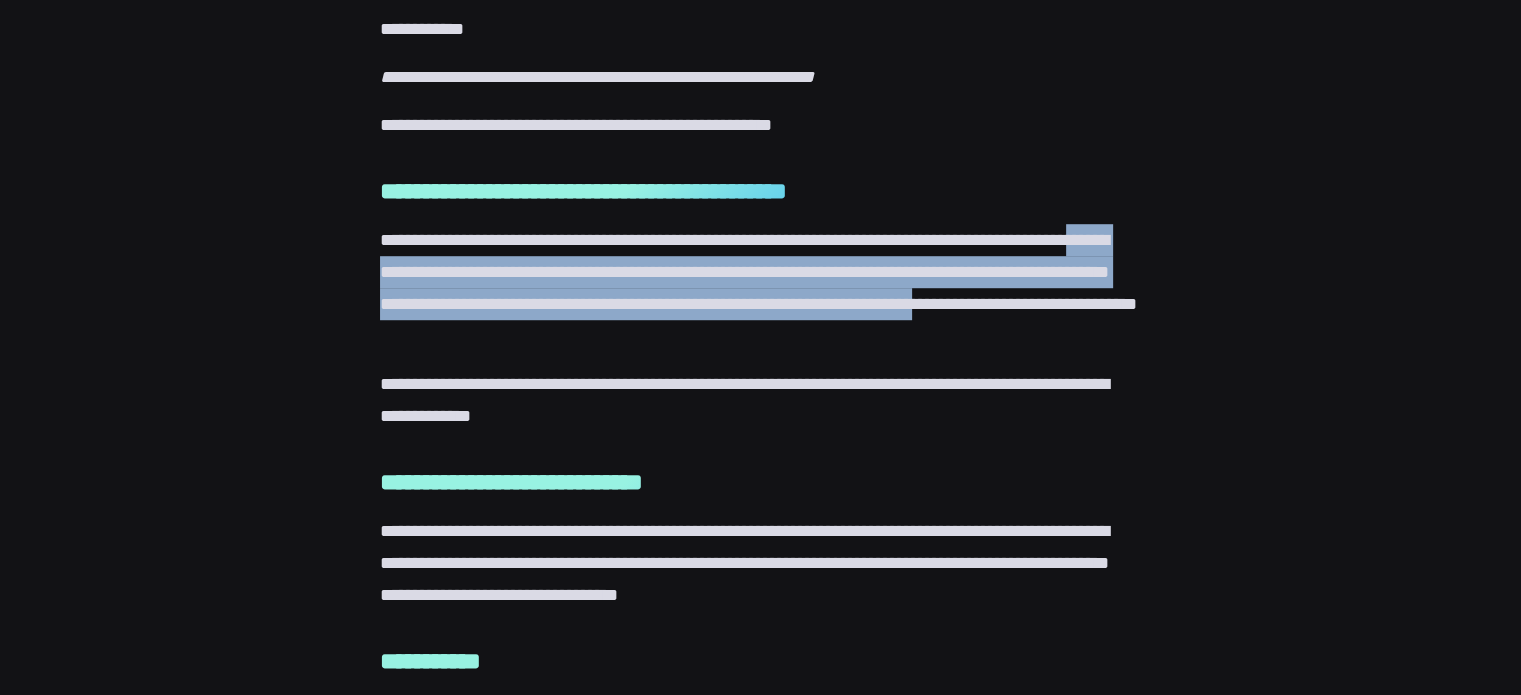 scroll, scrollTop: 1500, scrollLeft: 0, axis: vertical 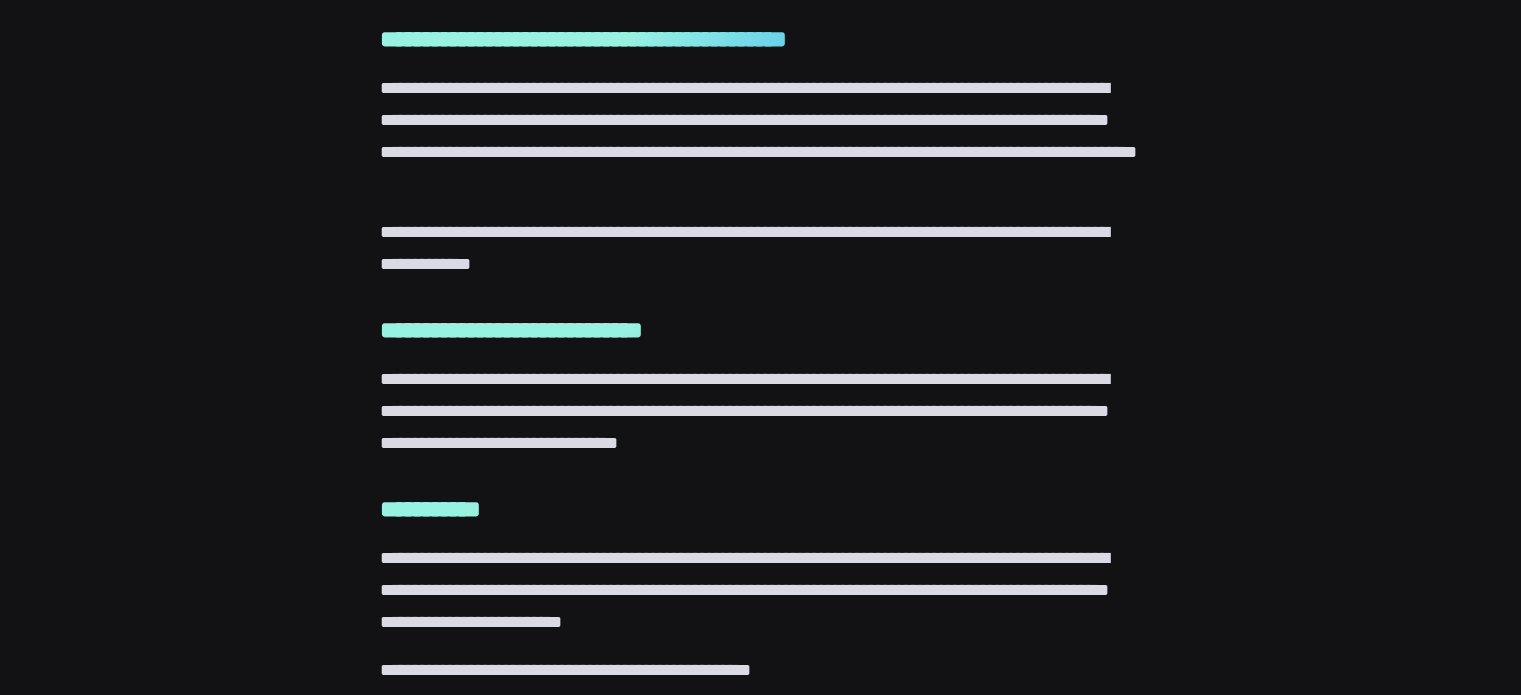 click on "**********" at bounding box center [760, 411] 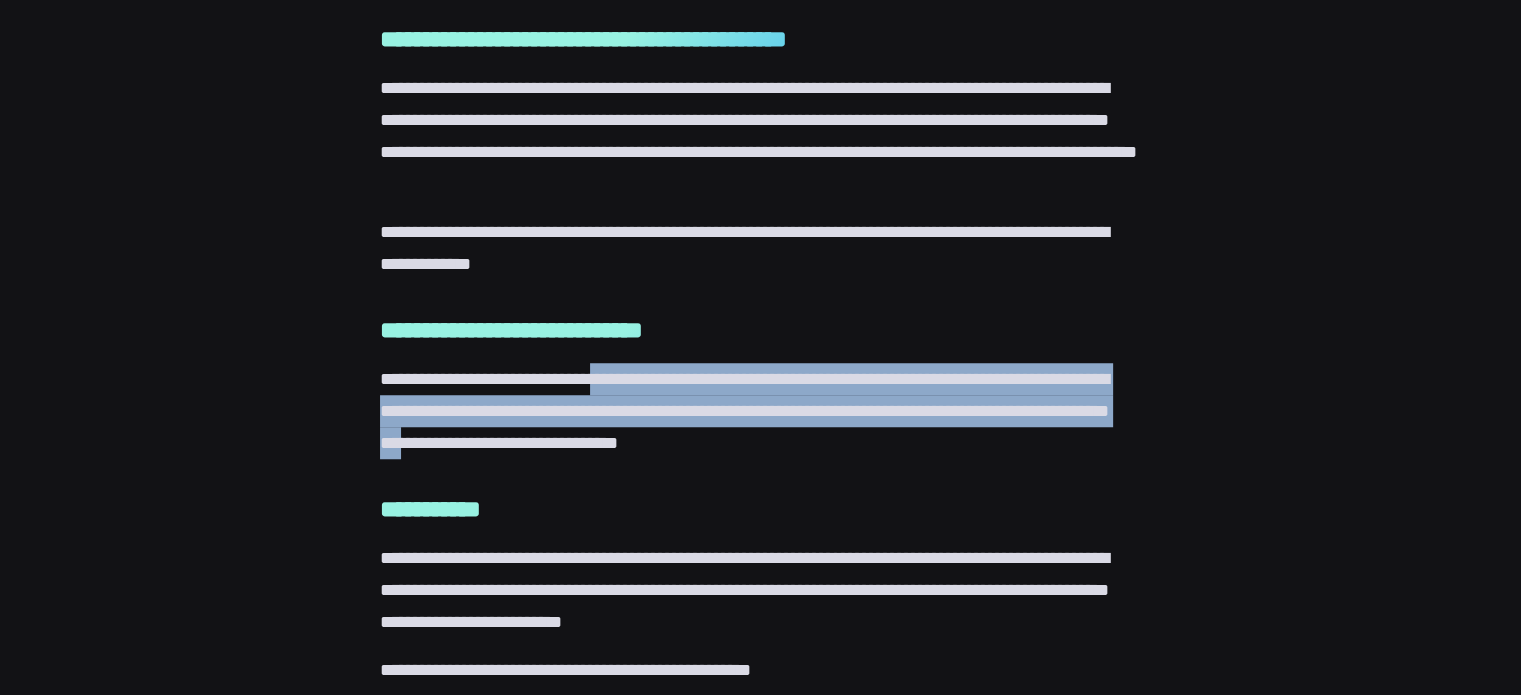 drag, startPoint x: 616, startPoint y: 373, endPoint x: 660, endPoint y: 458, distance: 95.71311 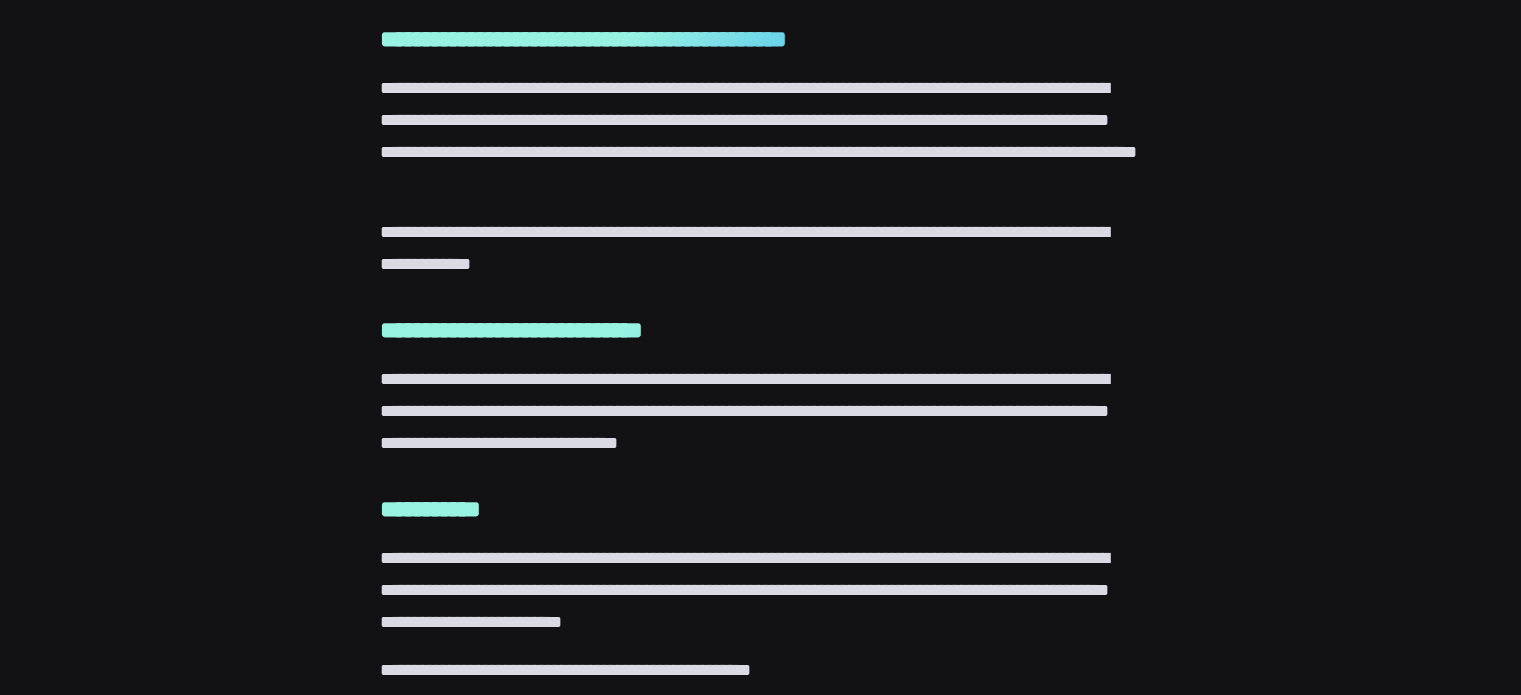 click on "**********" at bounding box center [760, 590] 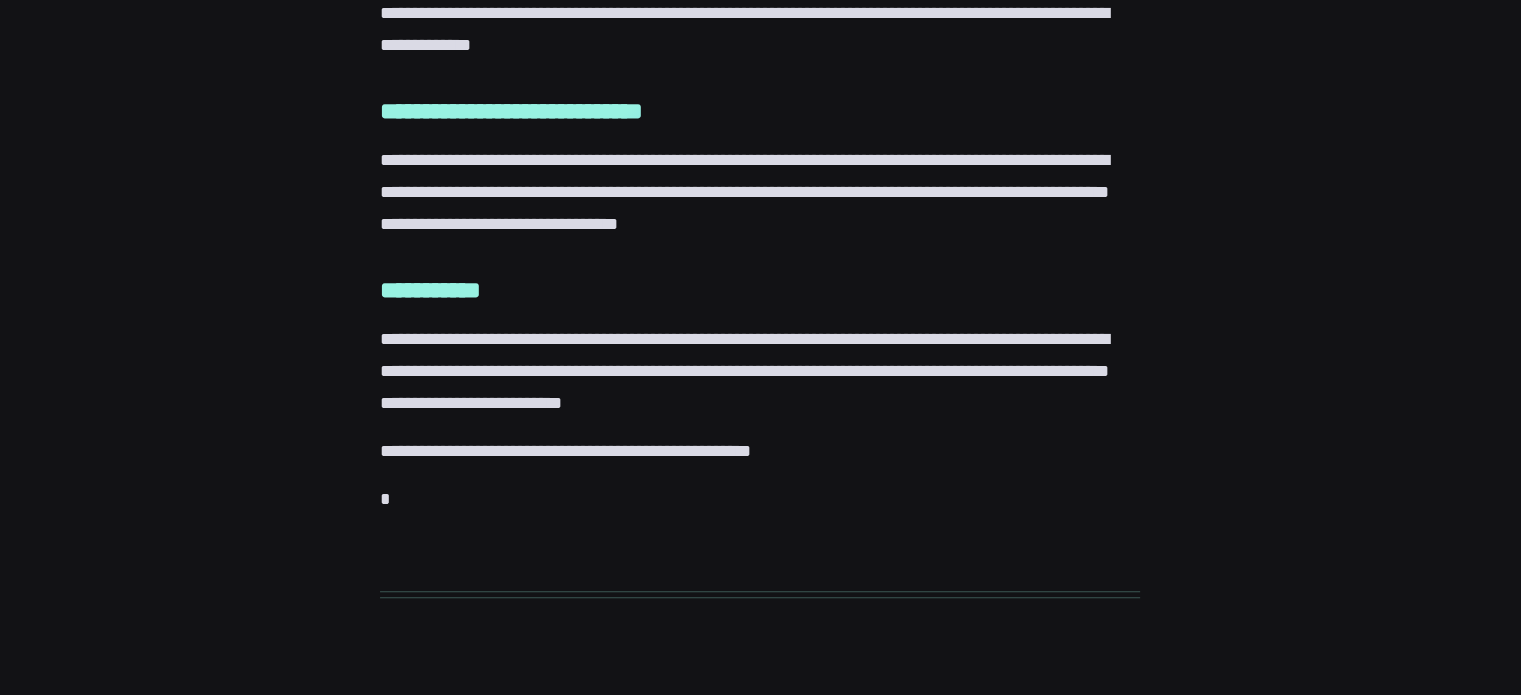 scroll, scrollTop: 1800, scrollLeft: 0, axis: vertical 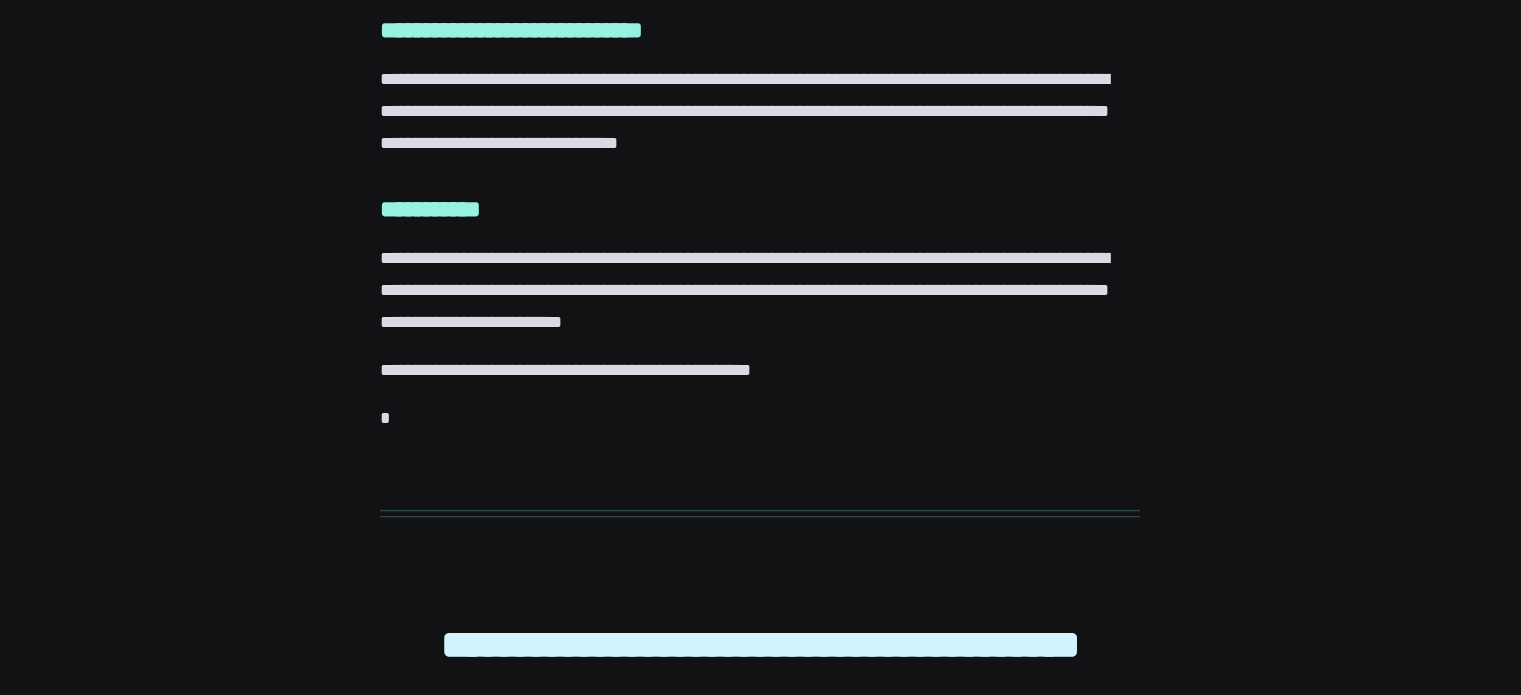 click on "**********" at bounding box center [760, 290] 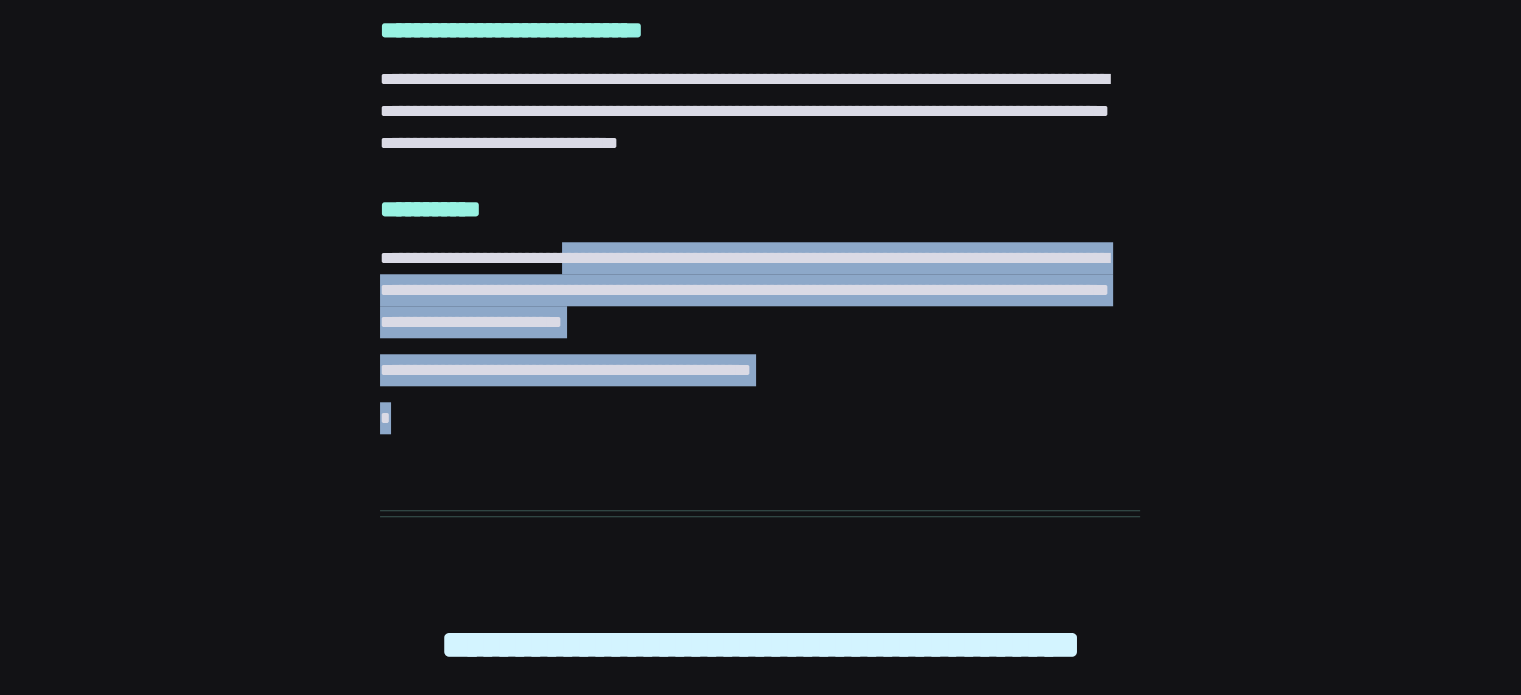 drag, startPoint x: 612, startPoint y: 273, endPoint x: 992, endPoint y: 407, distance: 402.93423 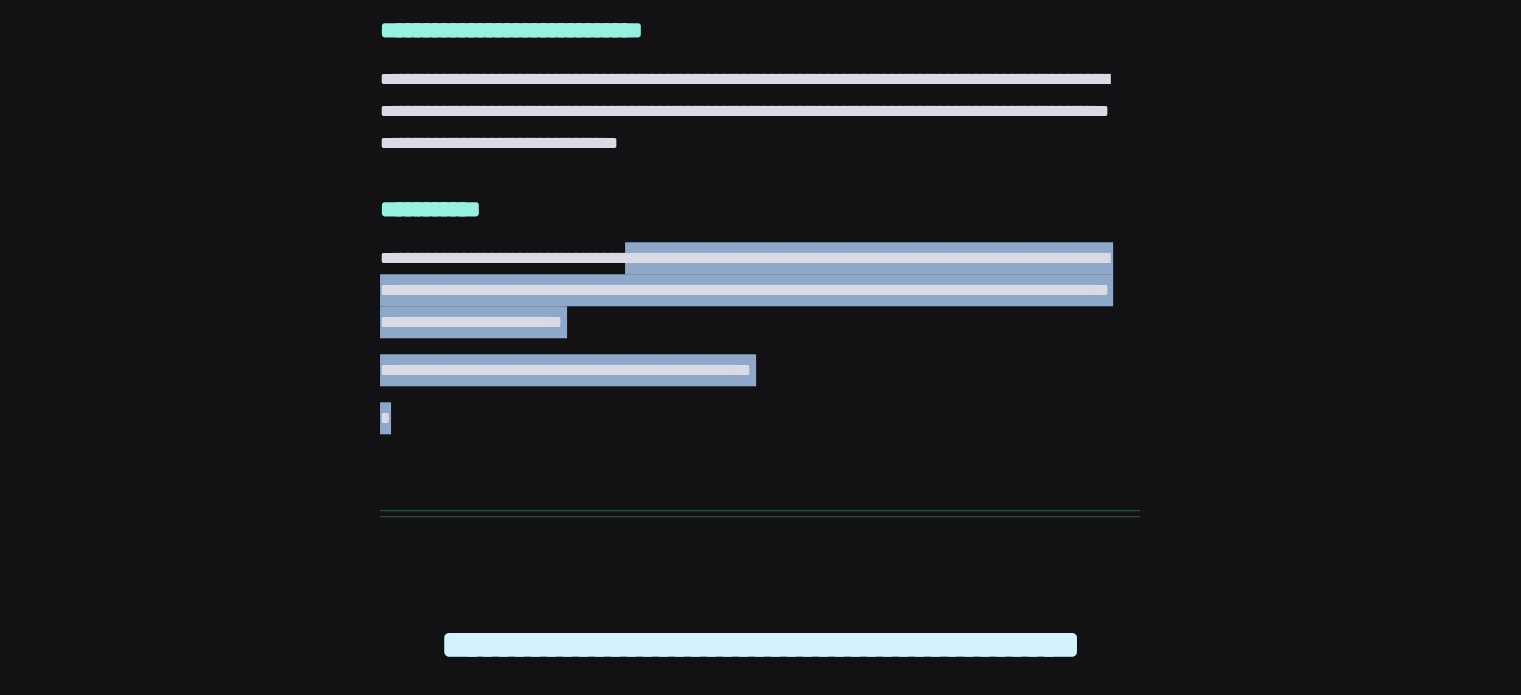 drag, startPoint x: 711, startPoint y: 251, endPoint x: 931, endPoint y: 427, distance: 281.73746 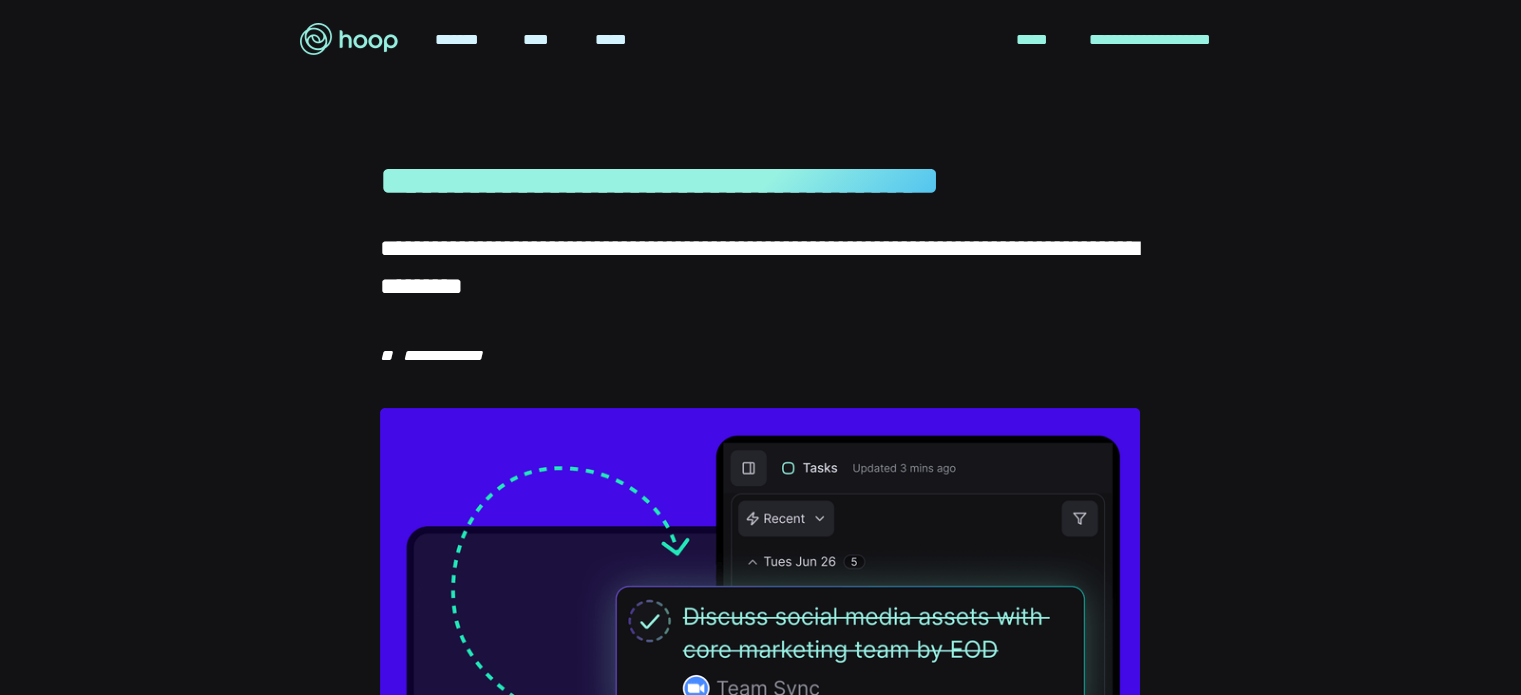 scroll, scrollTop: 0, scrollLeft: 0, axis: both 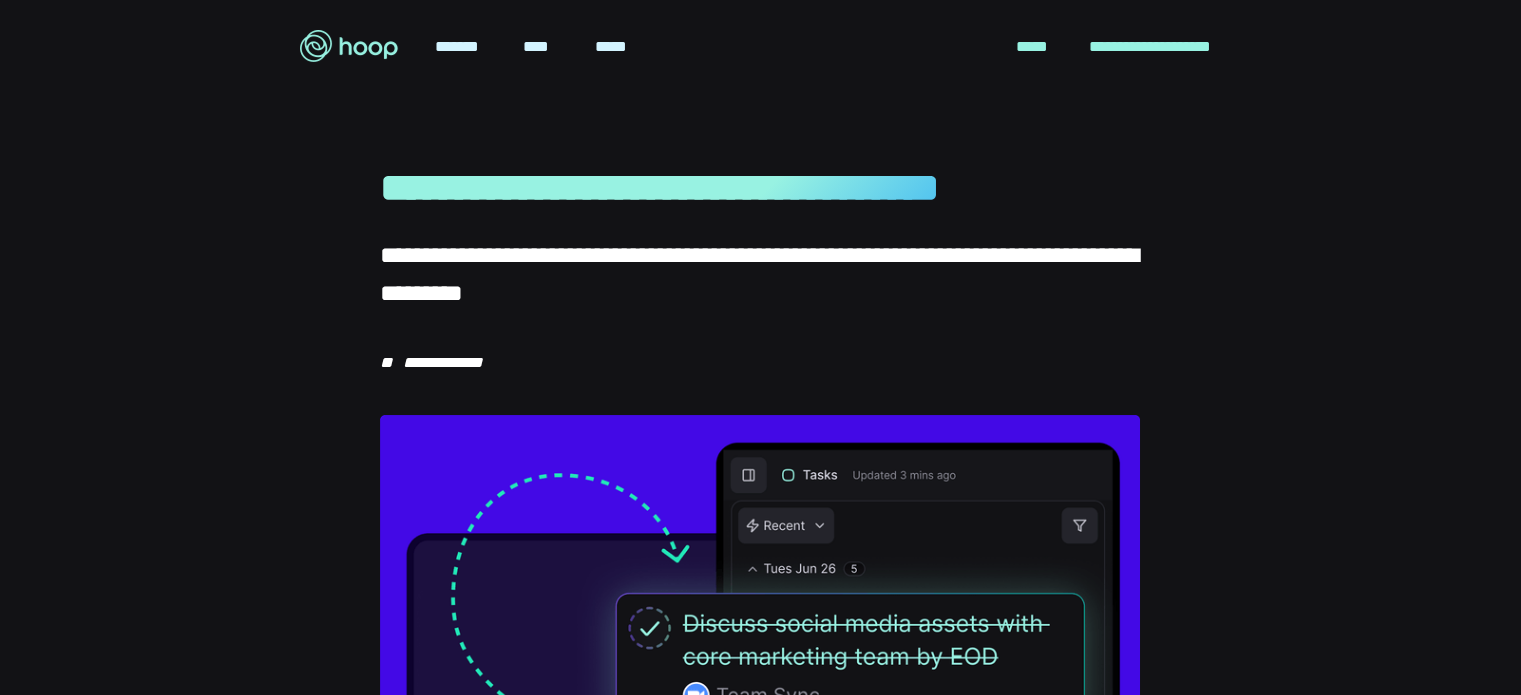 click on "**********" at bounding box center (456, 362) 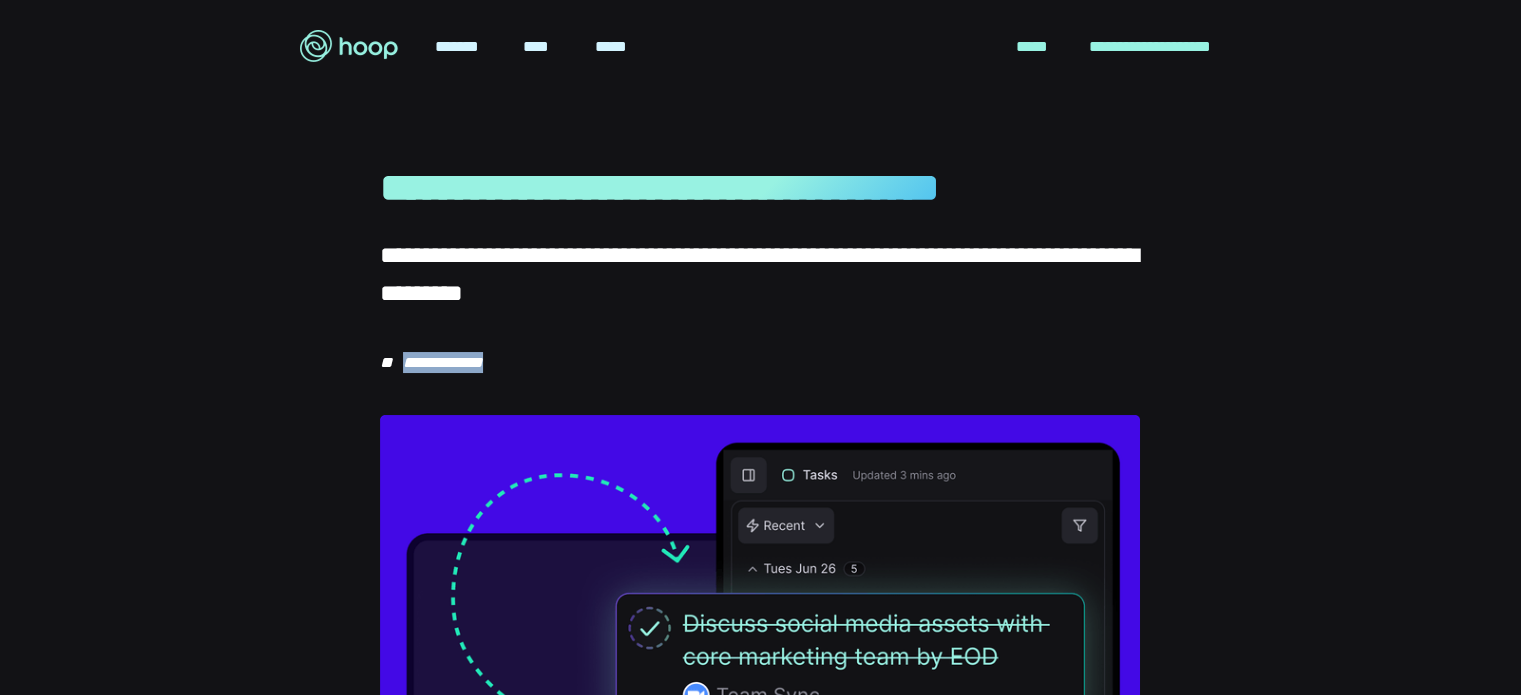 drag, startPoint x: 404, startPoint y: 363, endPoint x: 1141, endPoint y: 381, distance: 737.2198 